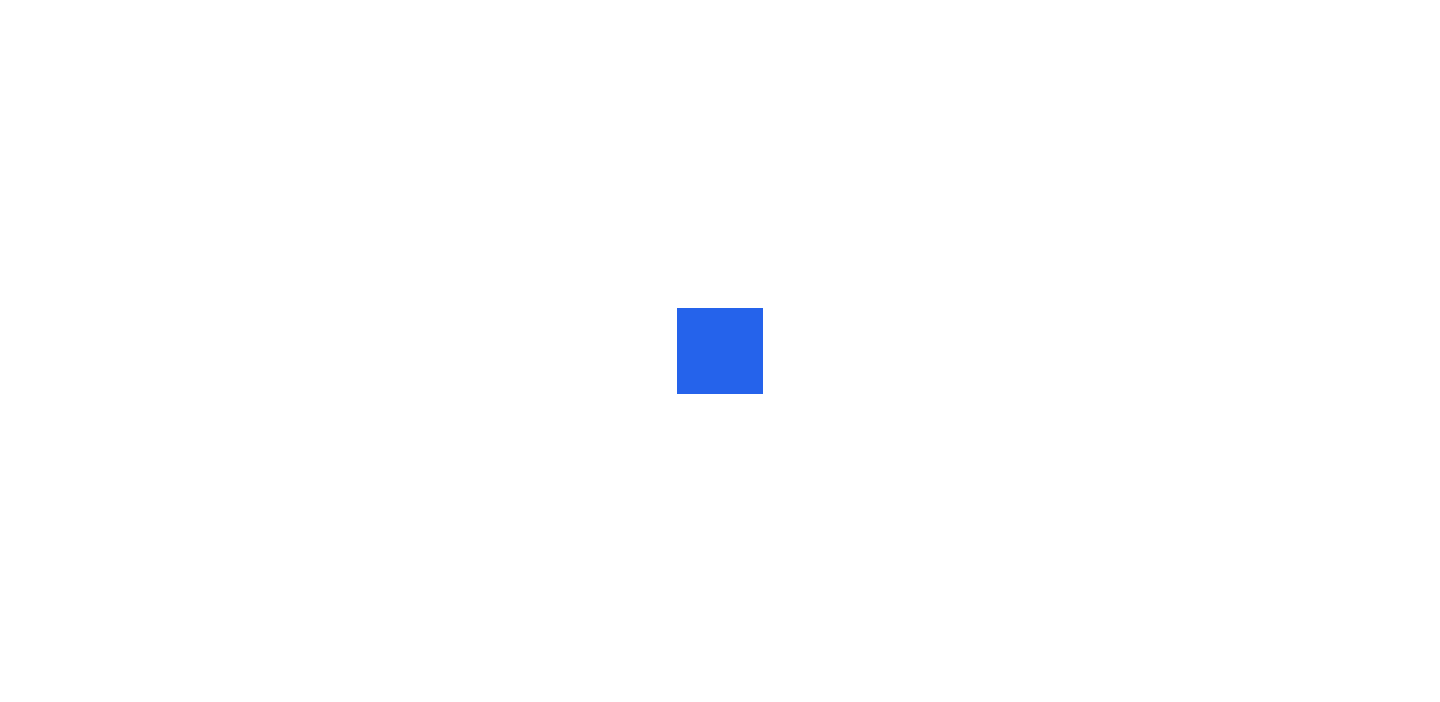 scroll, scrollTop: 0, scrollLeft: 0, axis: both 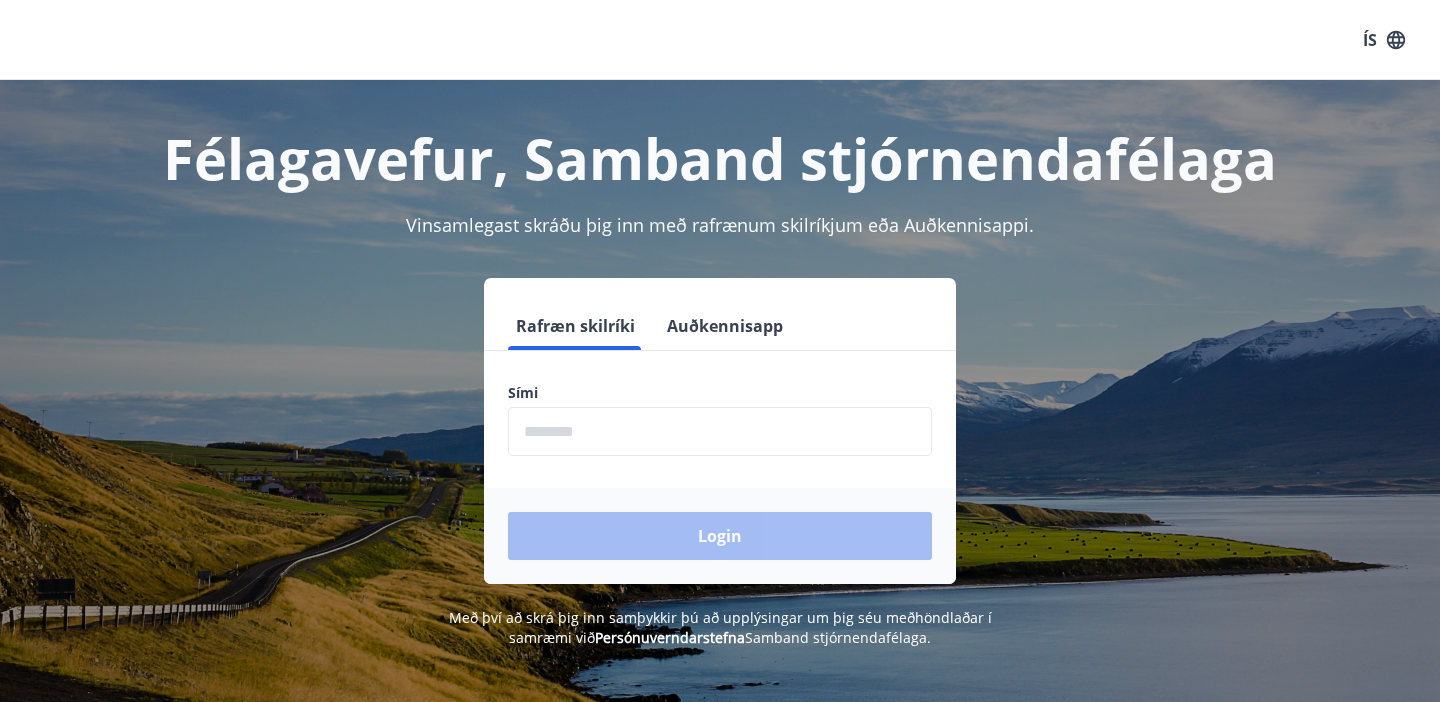 click at bounding box center [720, 431] 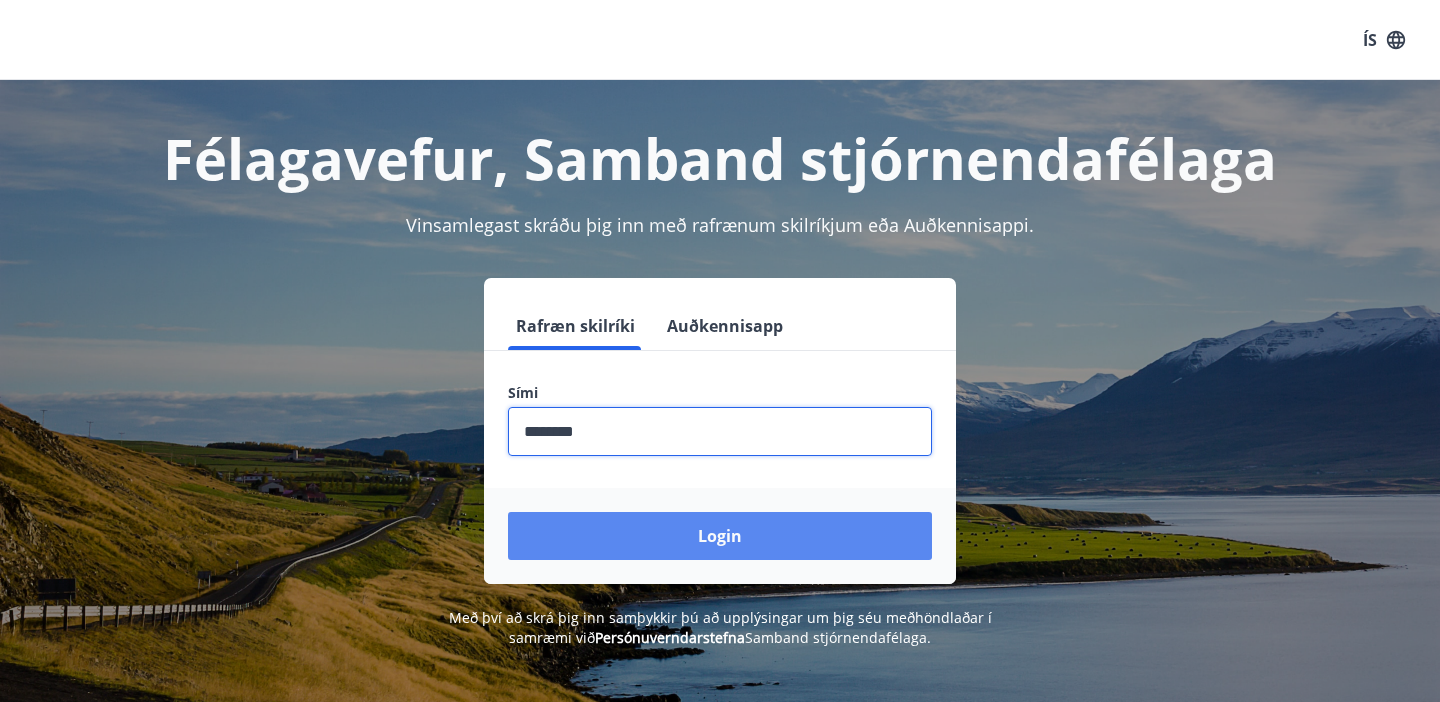 type on "********" 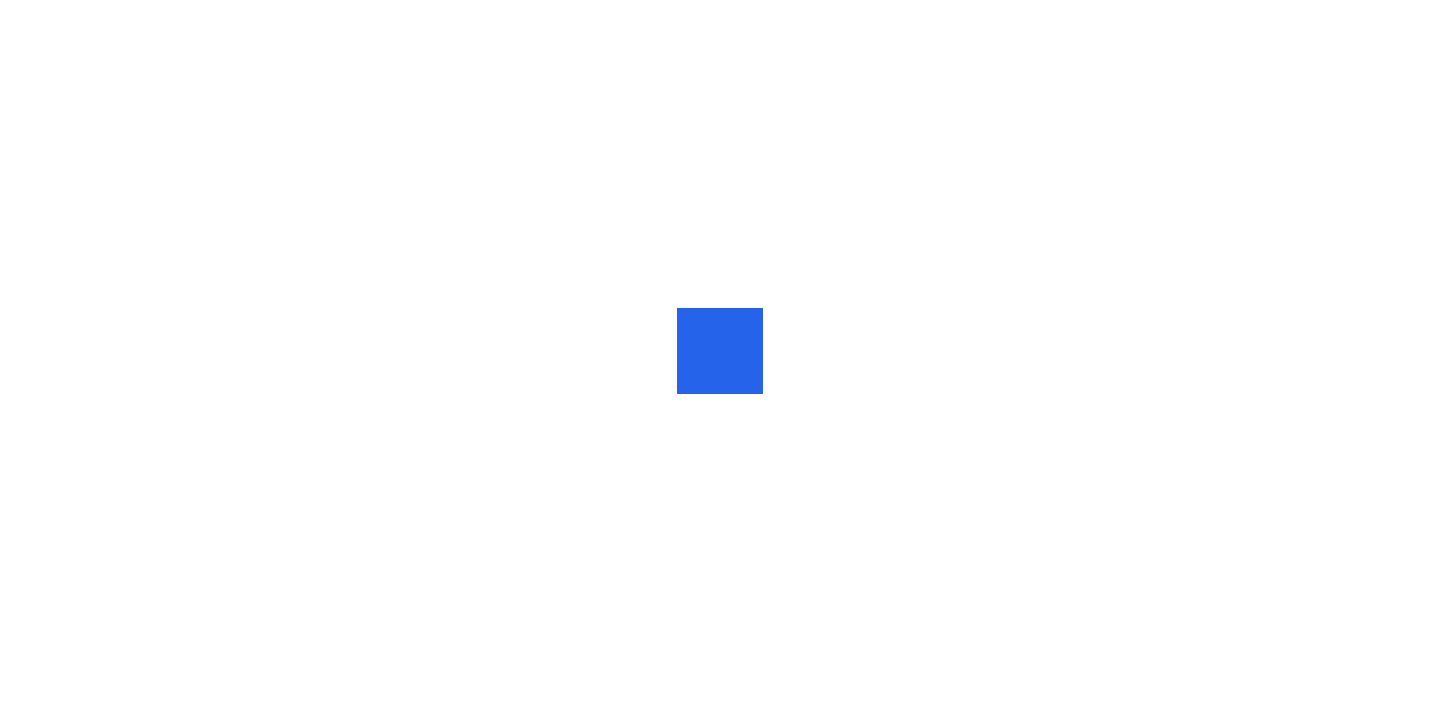 scroll, scrollTop: 0, scrollLeft: 0, axis: both 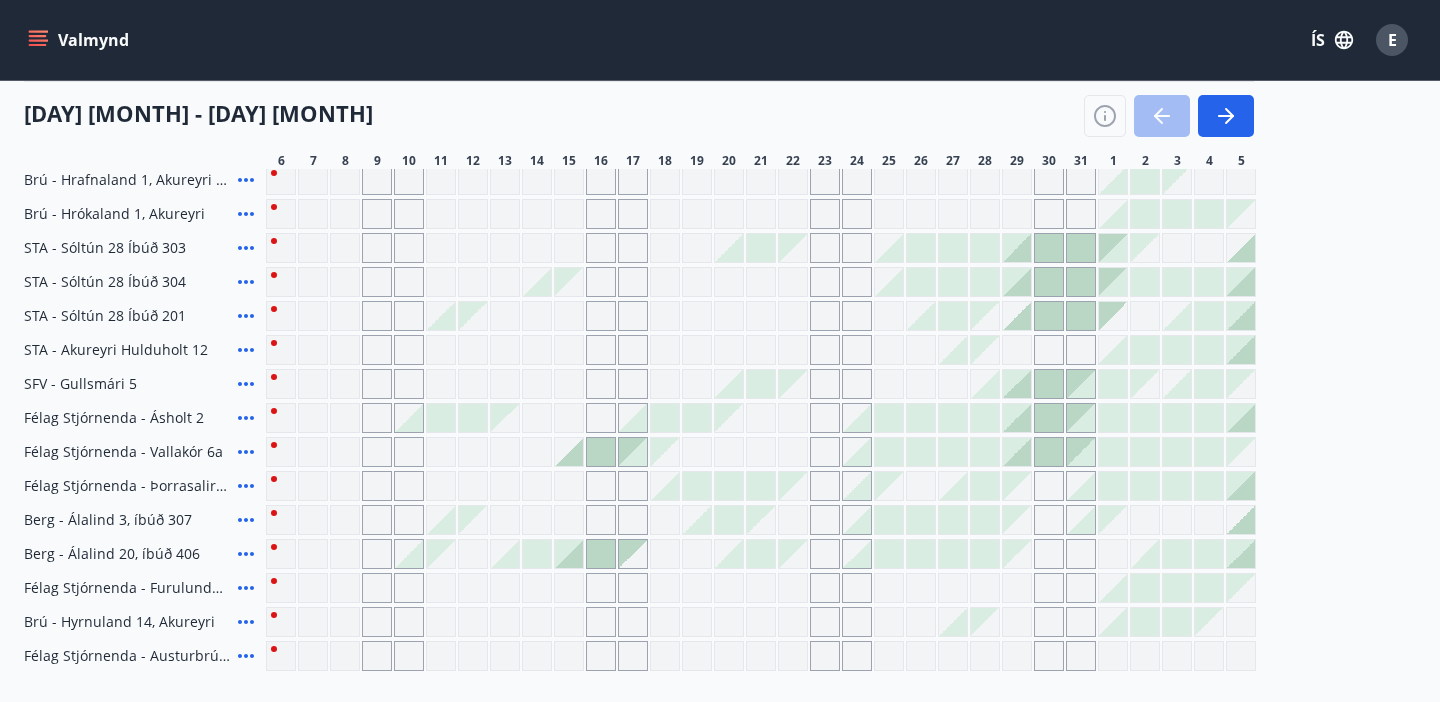 click at bounding box center [601, 452] 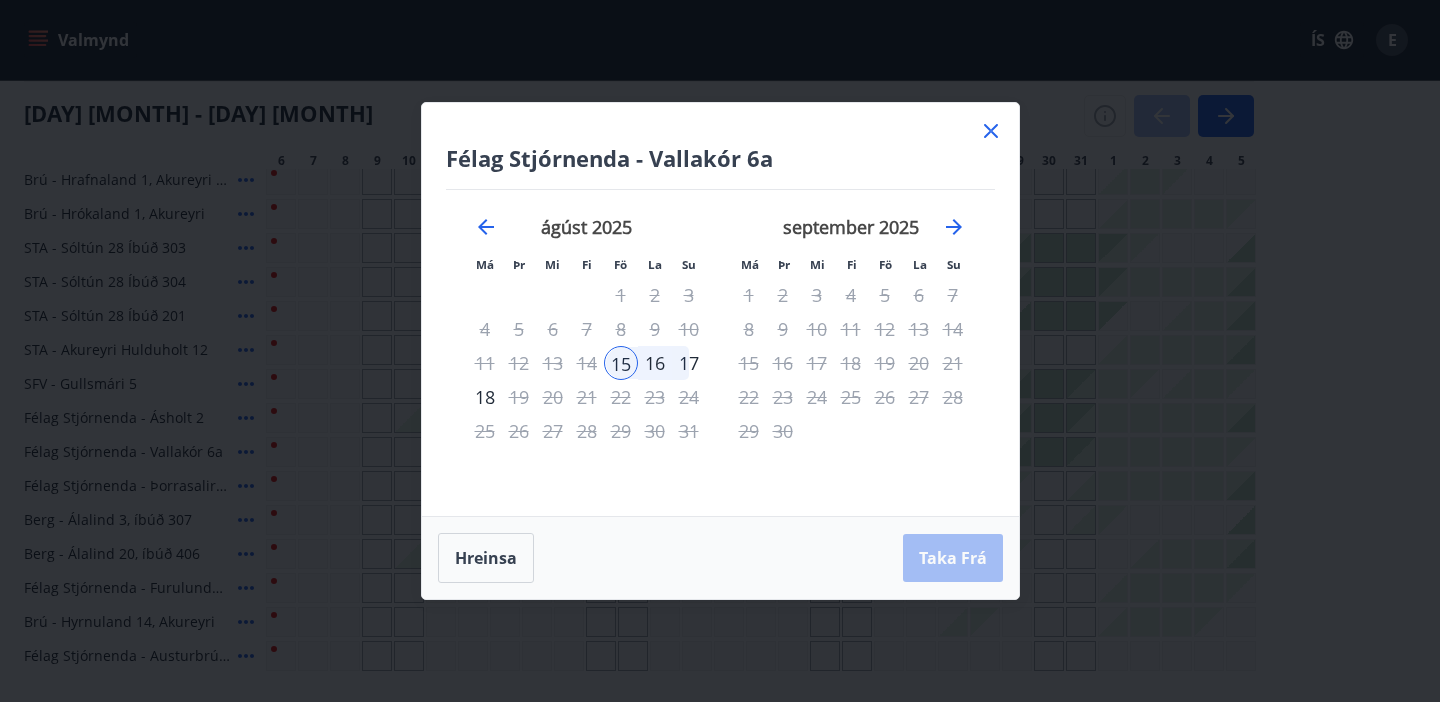 click on "17" at bounding box center [689, 363] 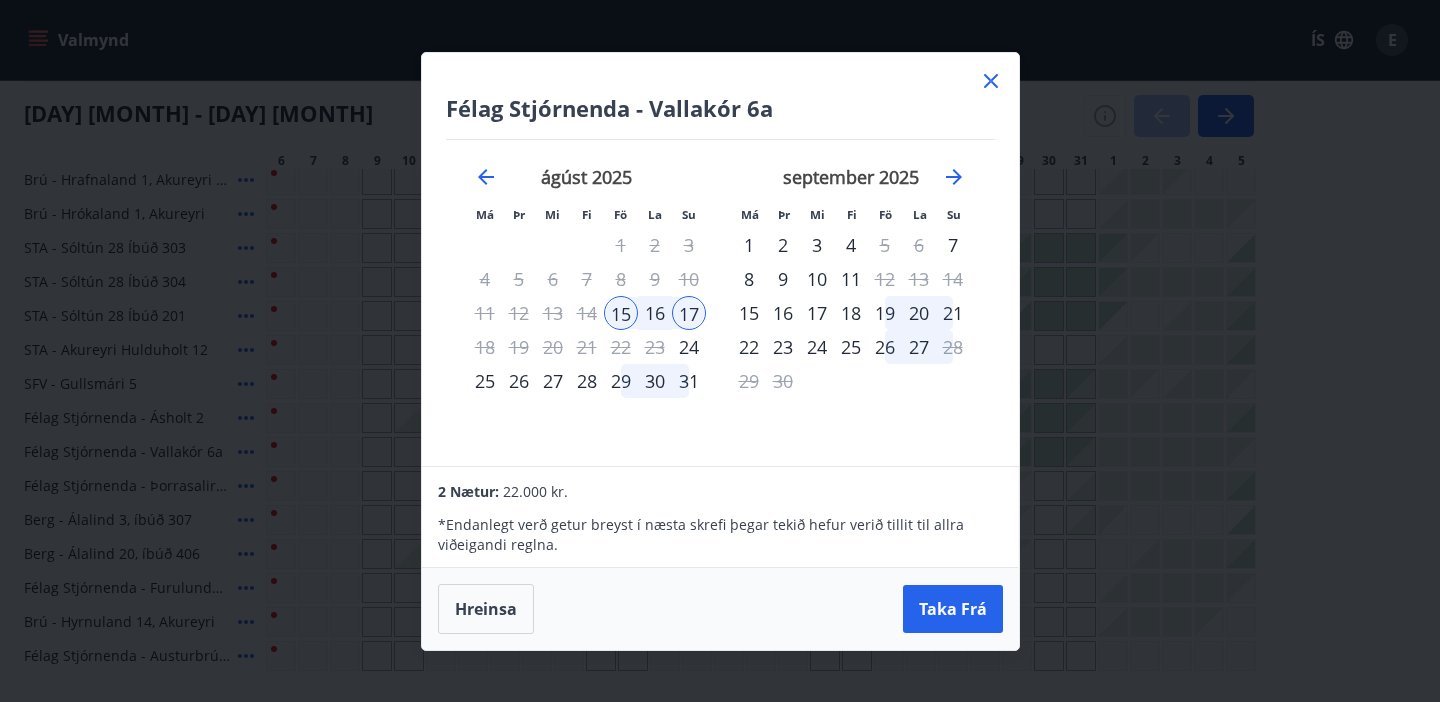 click 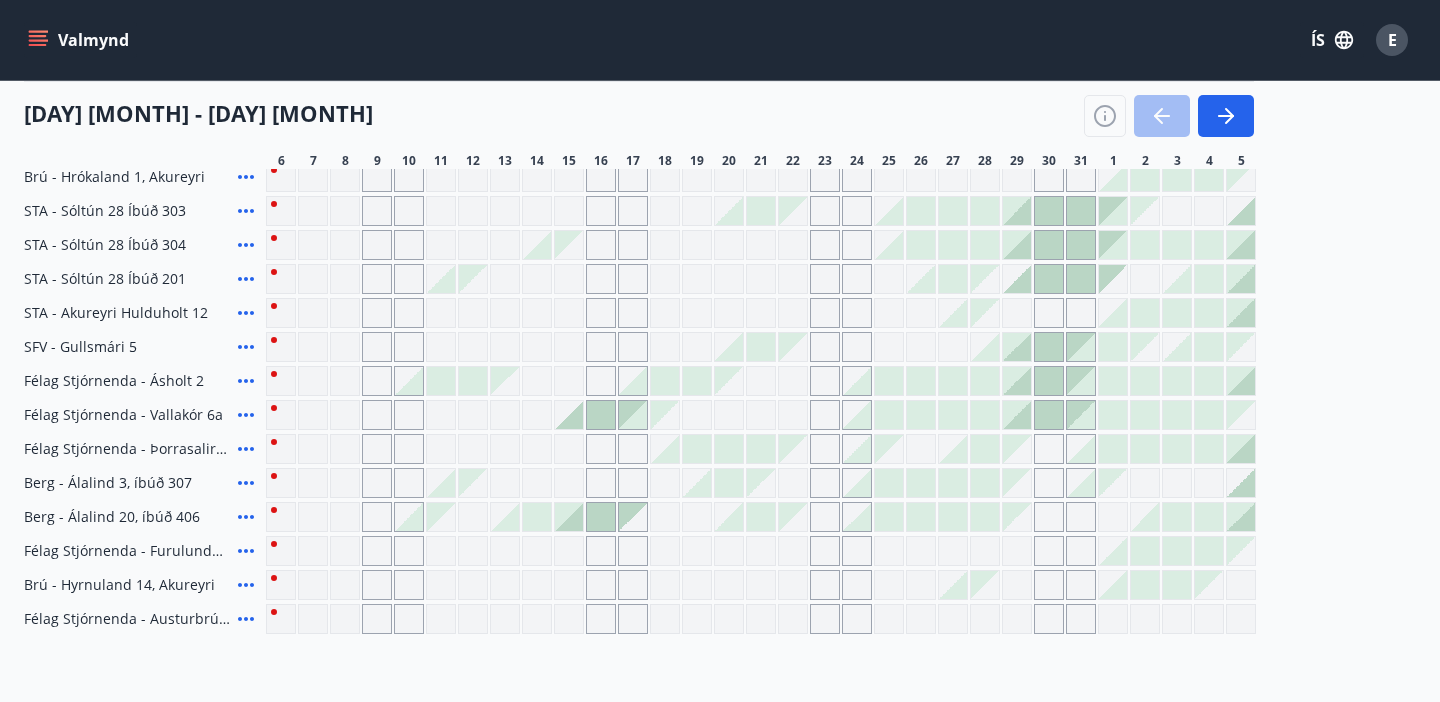 scroll, scrollTop: 749, scrollLeft: 0, axis: vertical 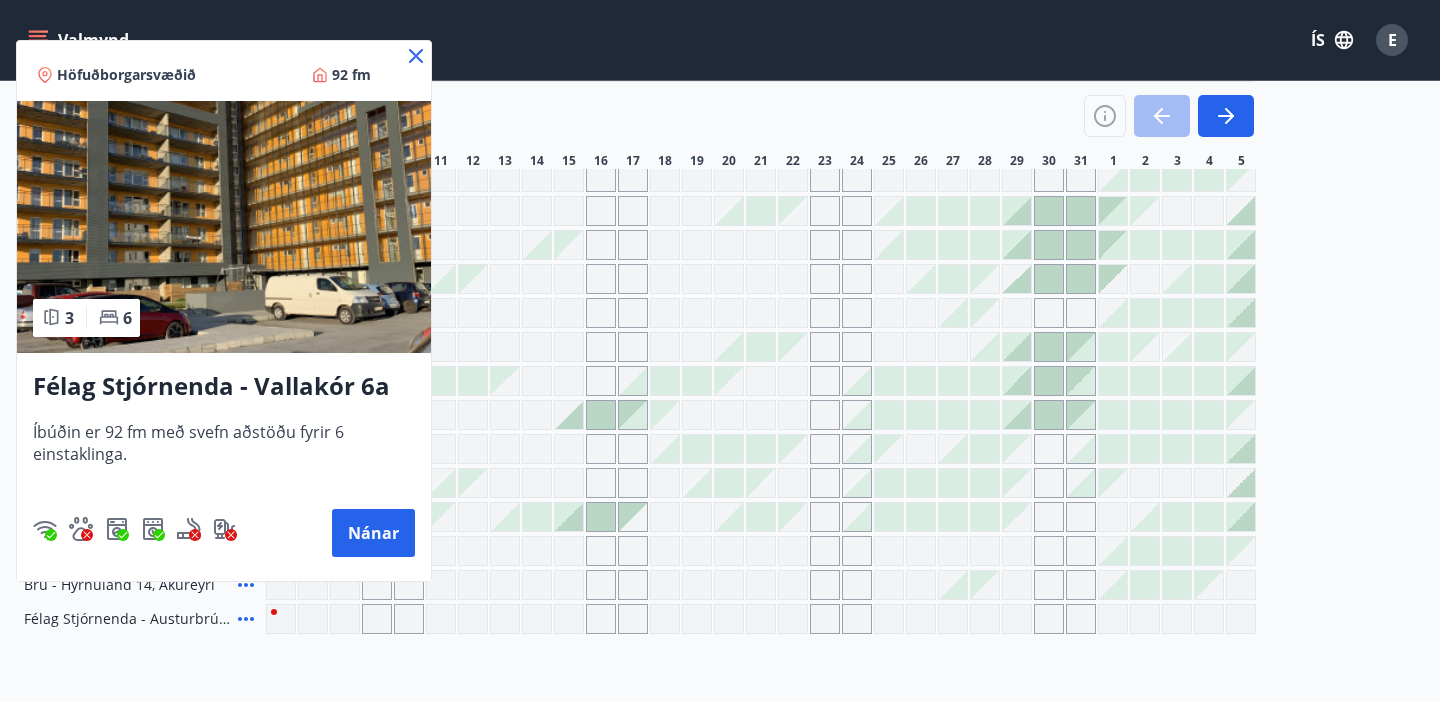 click 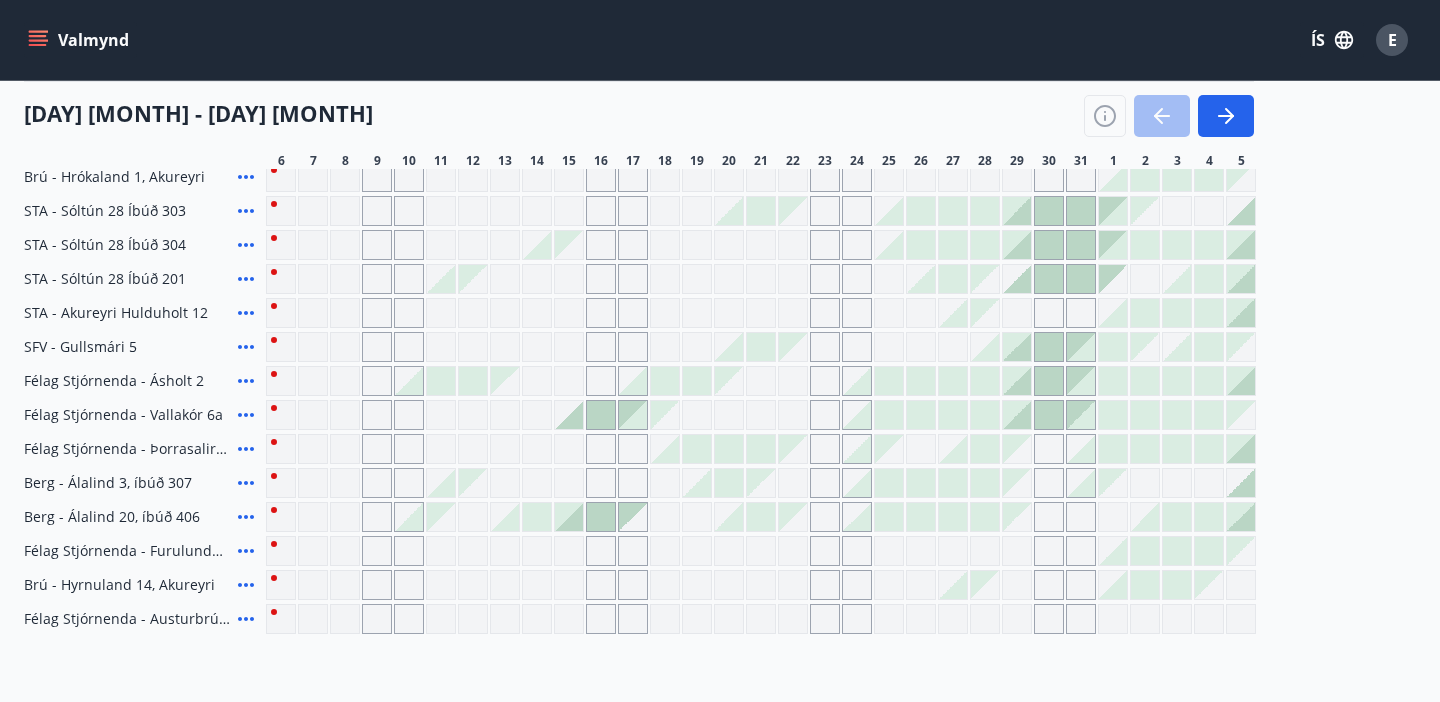 click 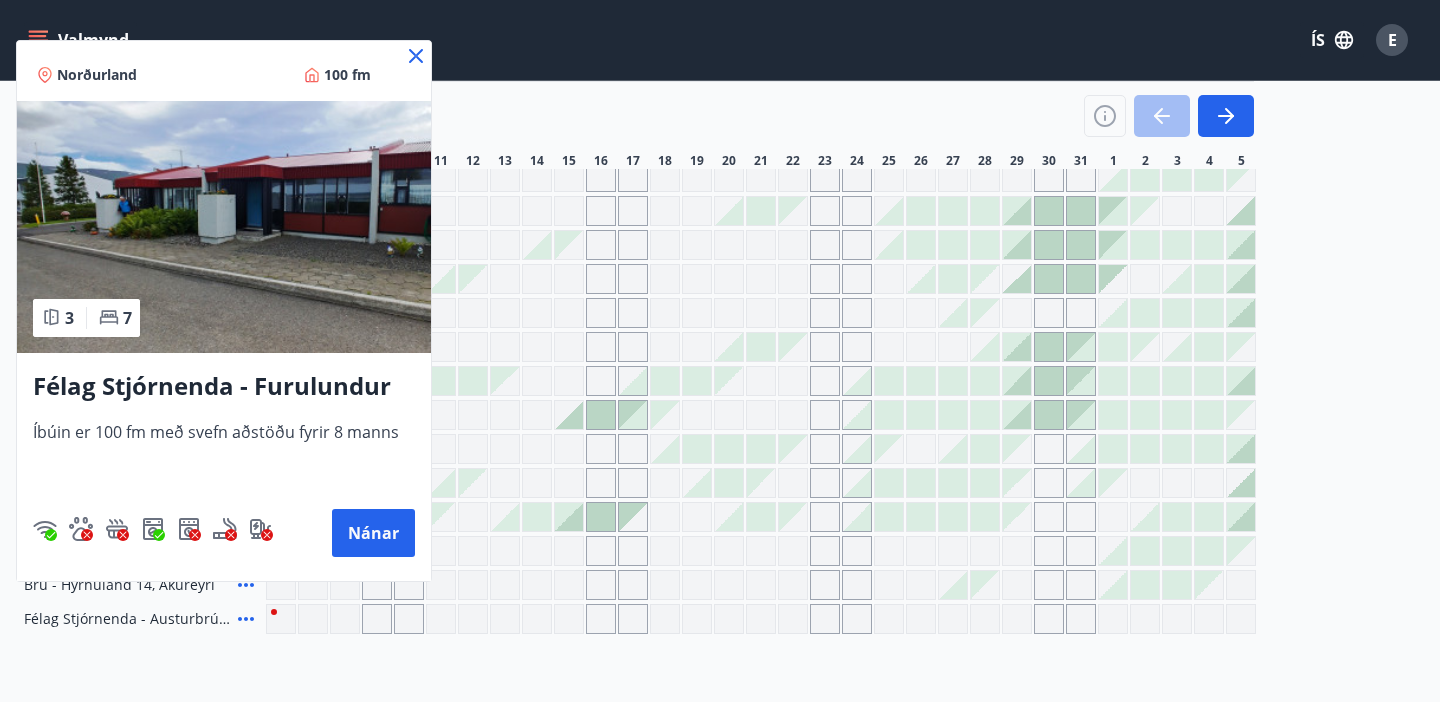 click 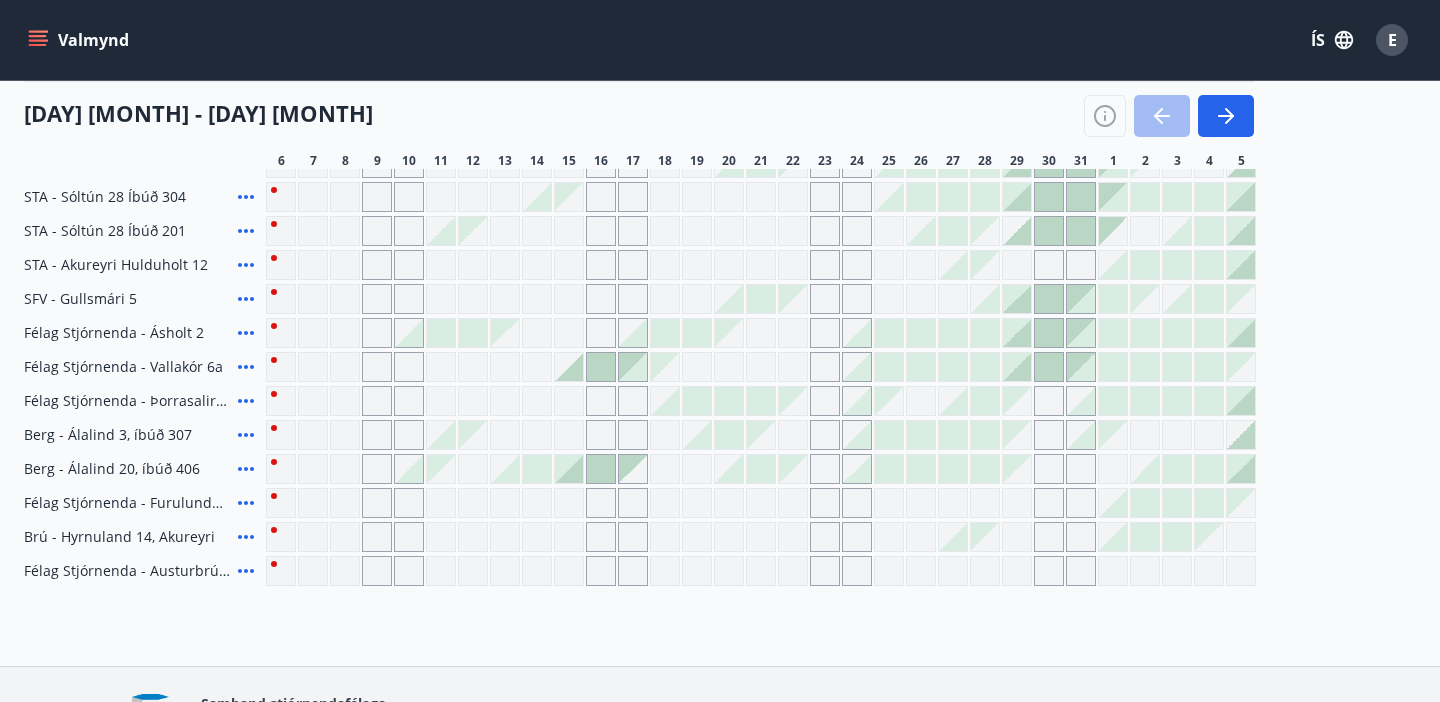 scroll, scrollTop: 801, scrollLeft: 0, axis: vertical 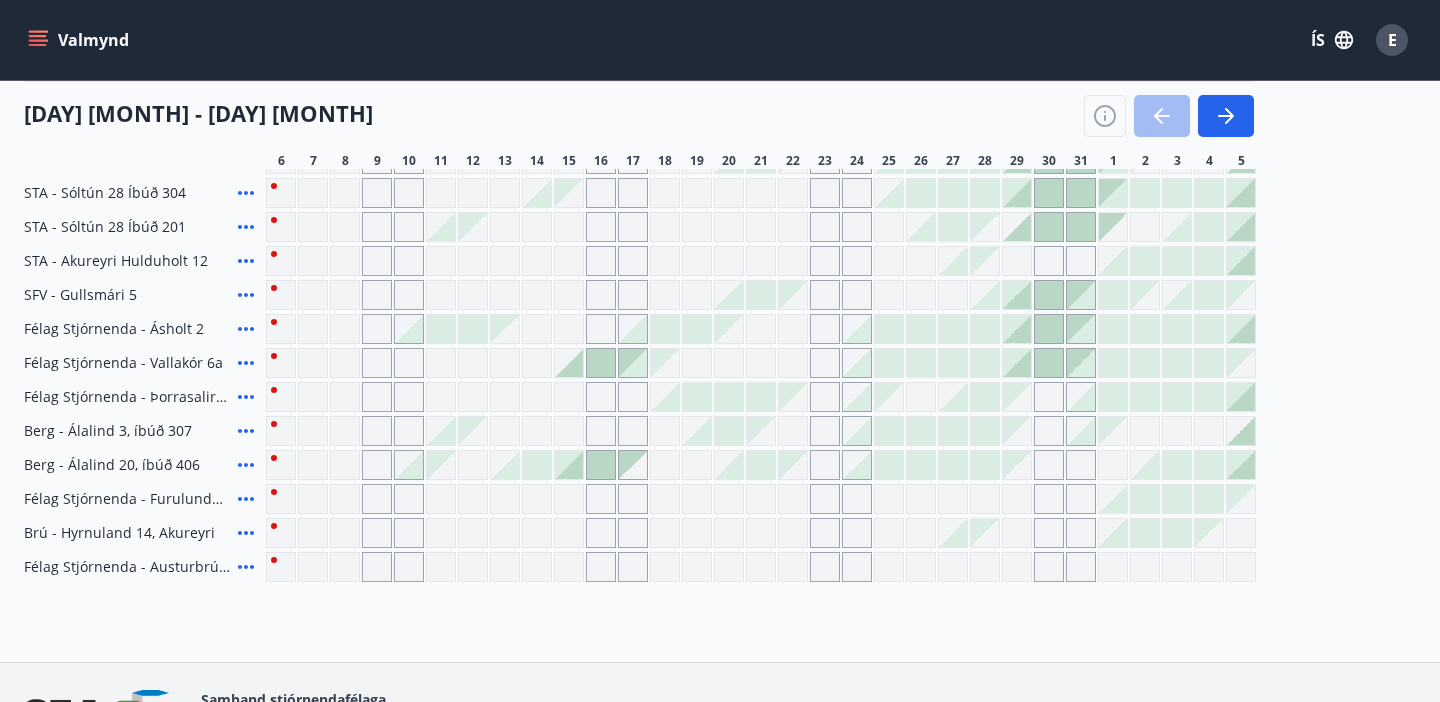 click at bounding box center (569, 465) 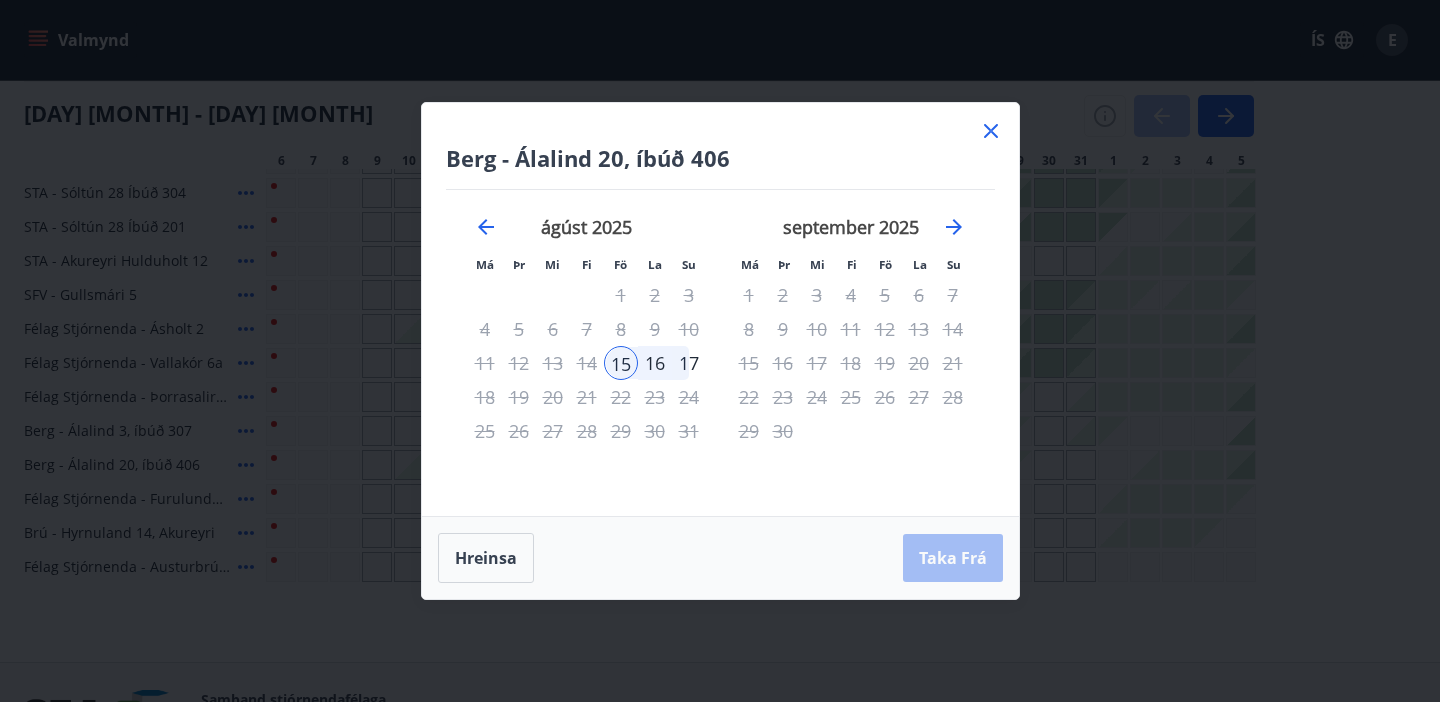 click on "15" at bounding box center (621, 363) 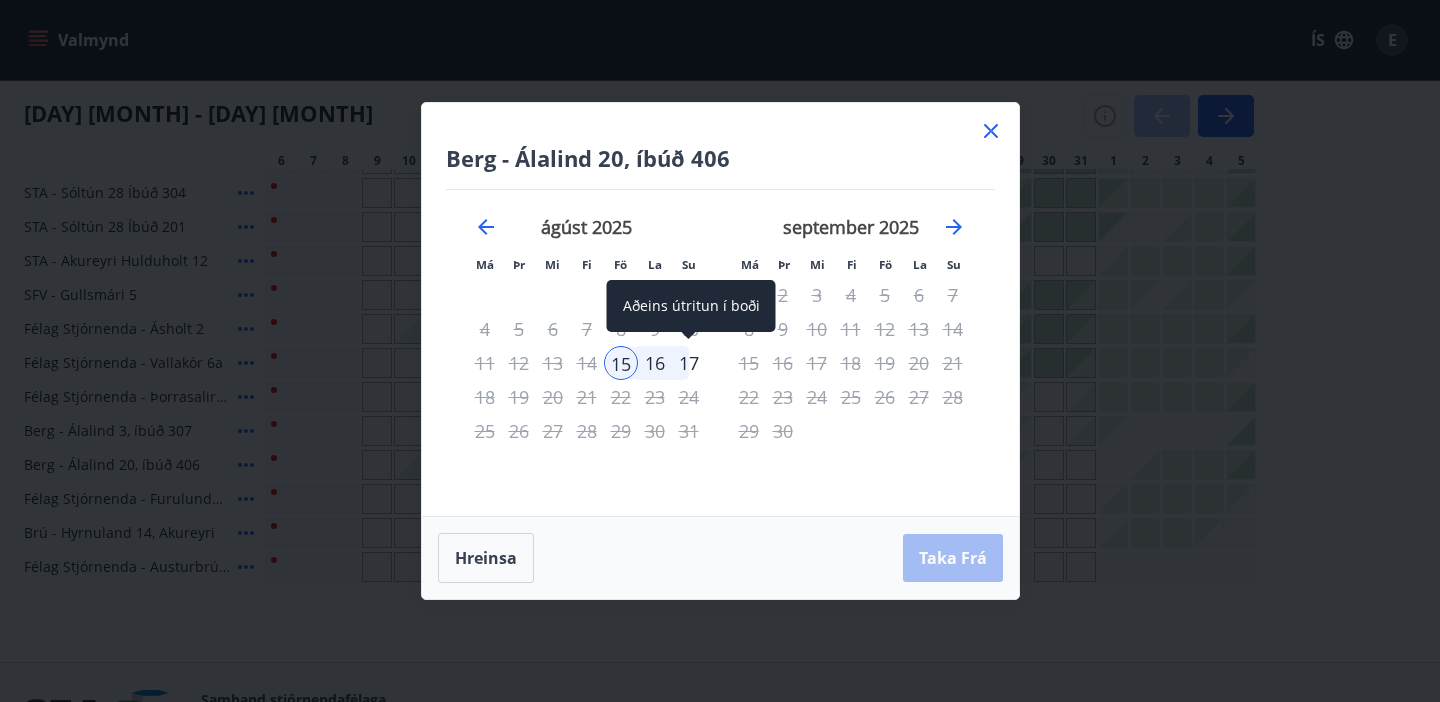 click on "17" at bounding box center [689, 363] 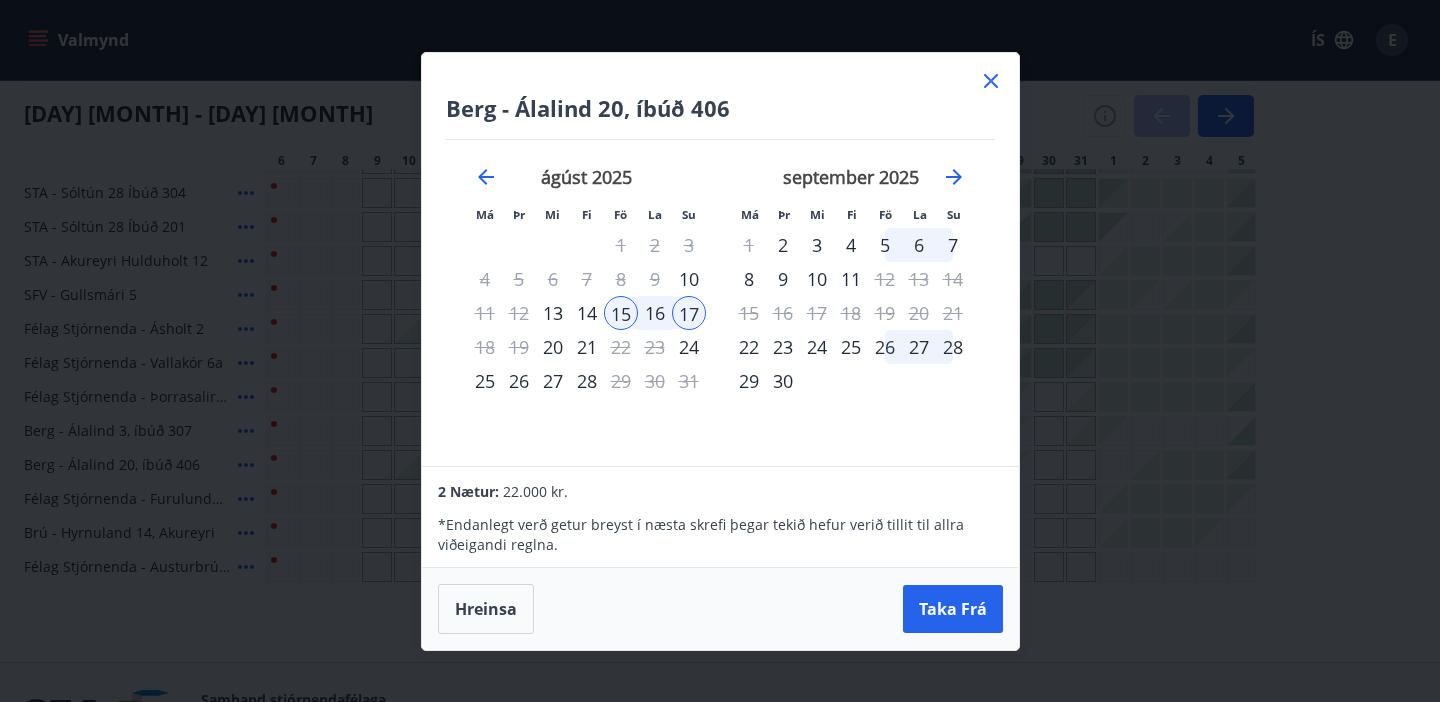 click 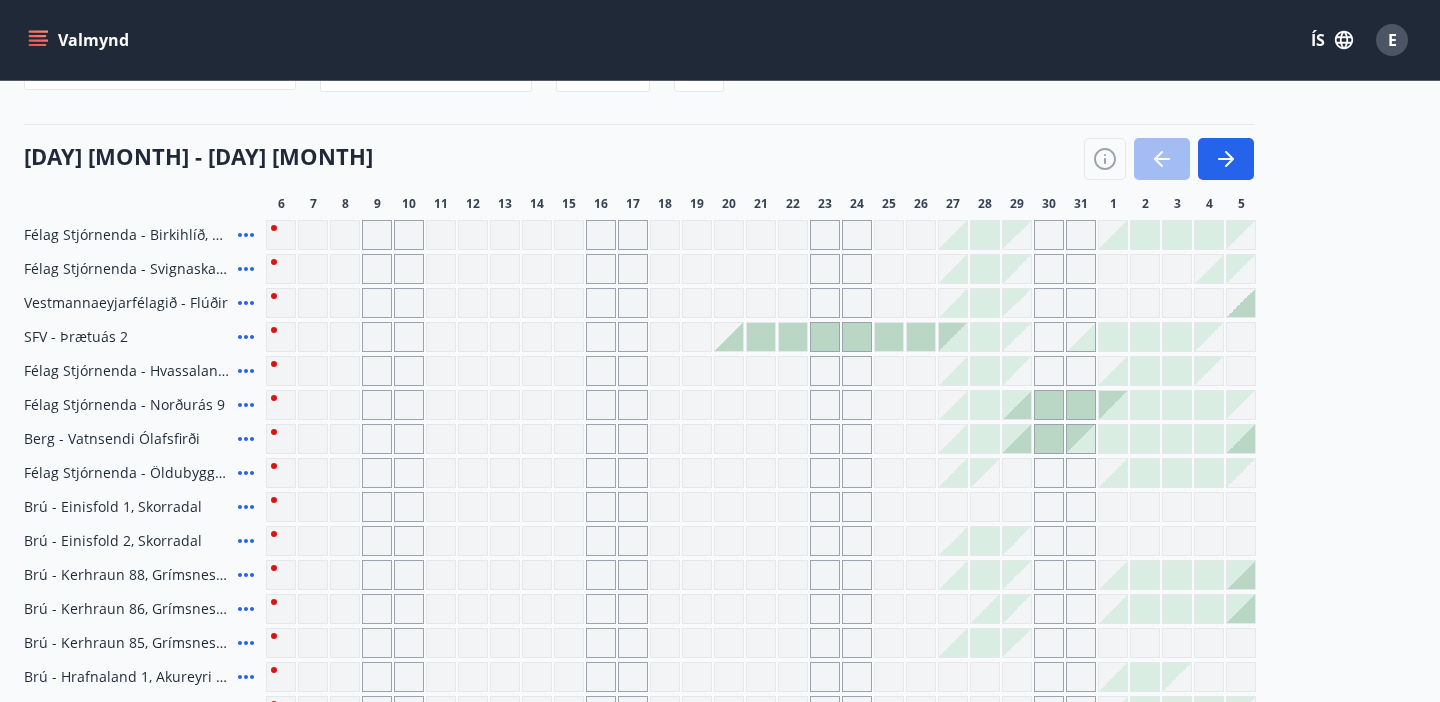 scroll, scrollTop: 186, scrollLeft: 0, axis: vertical 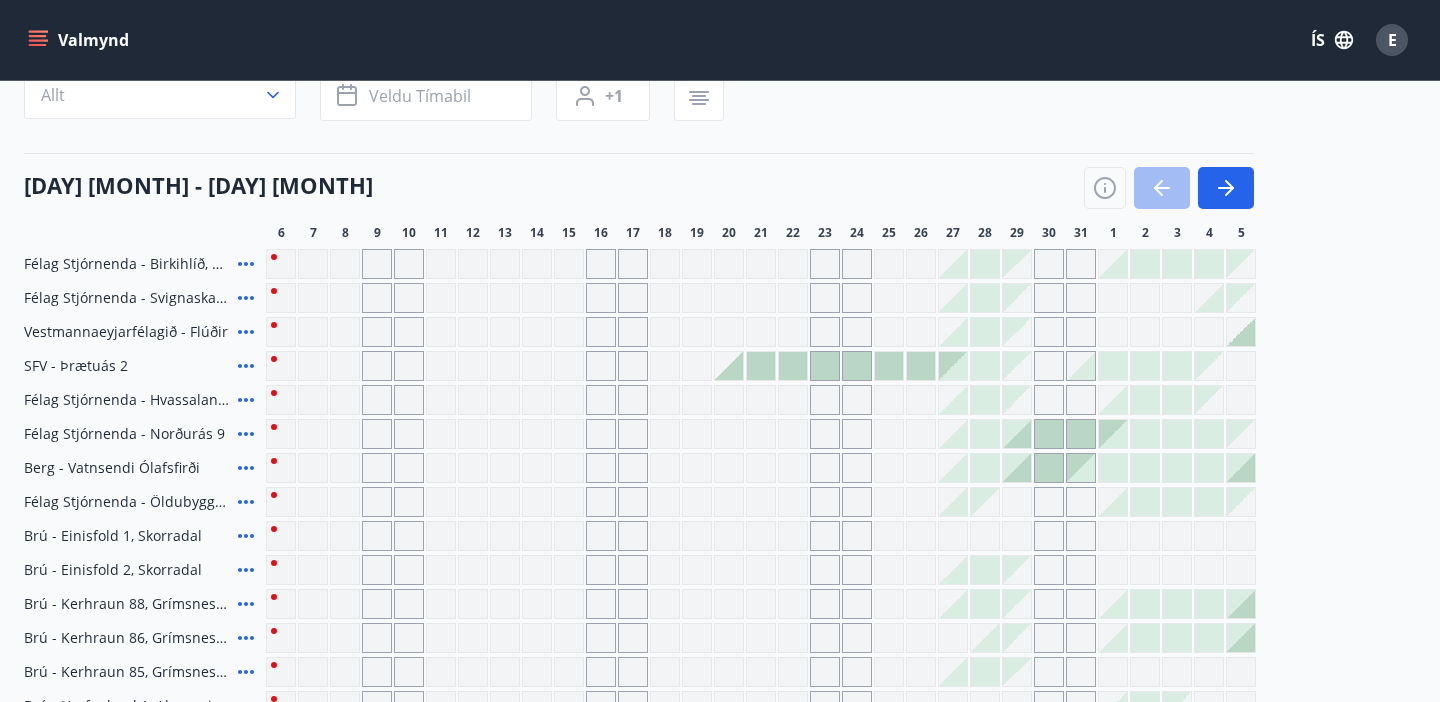click 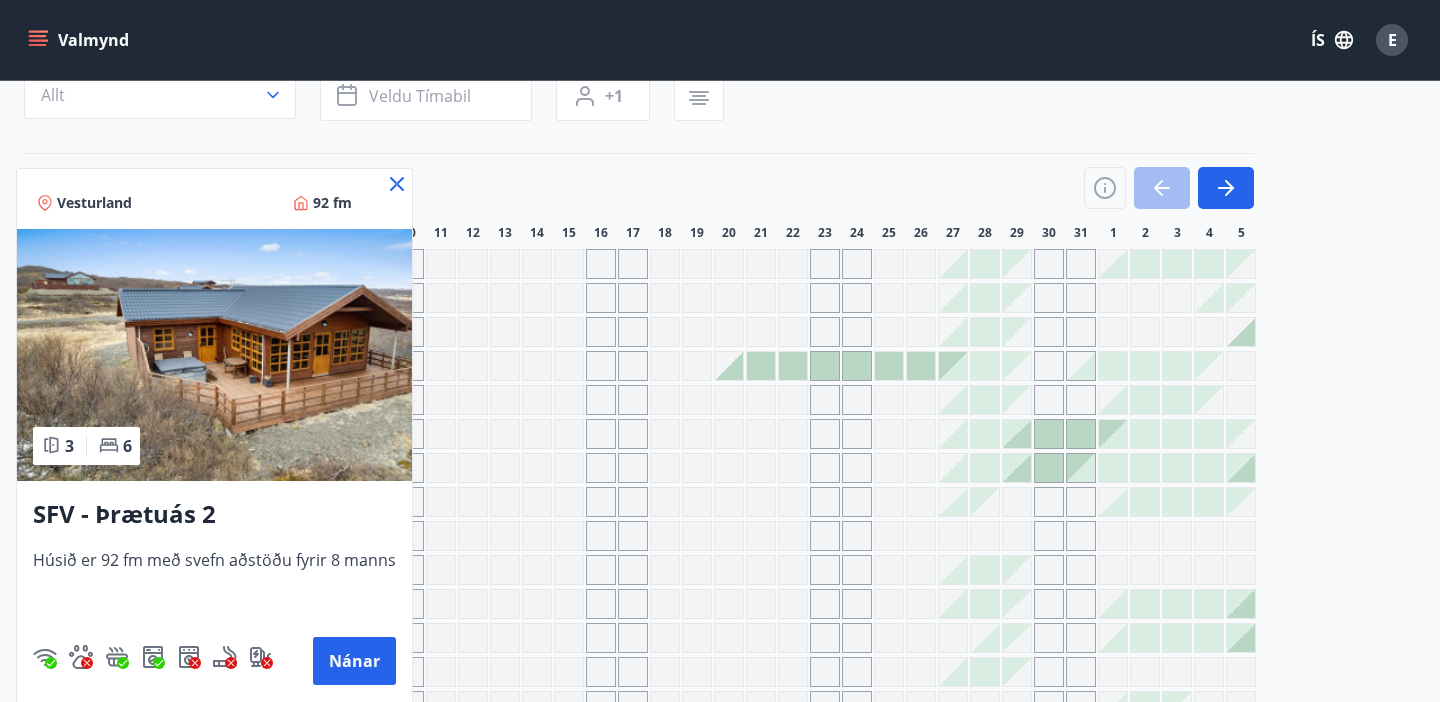 click 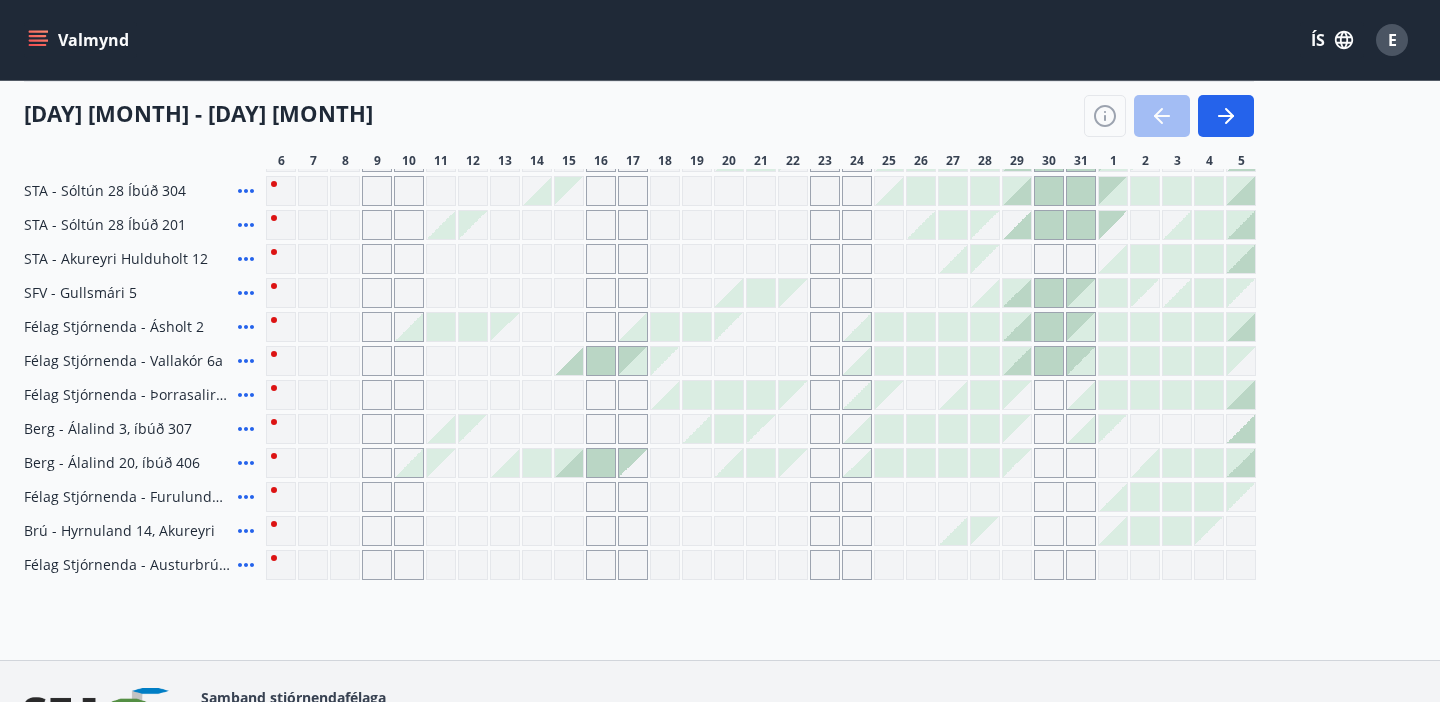 scroll, scrollTop: 797, scrollLeft: 0, axis: vertical 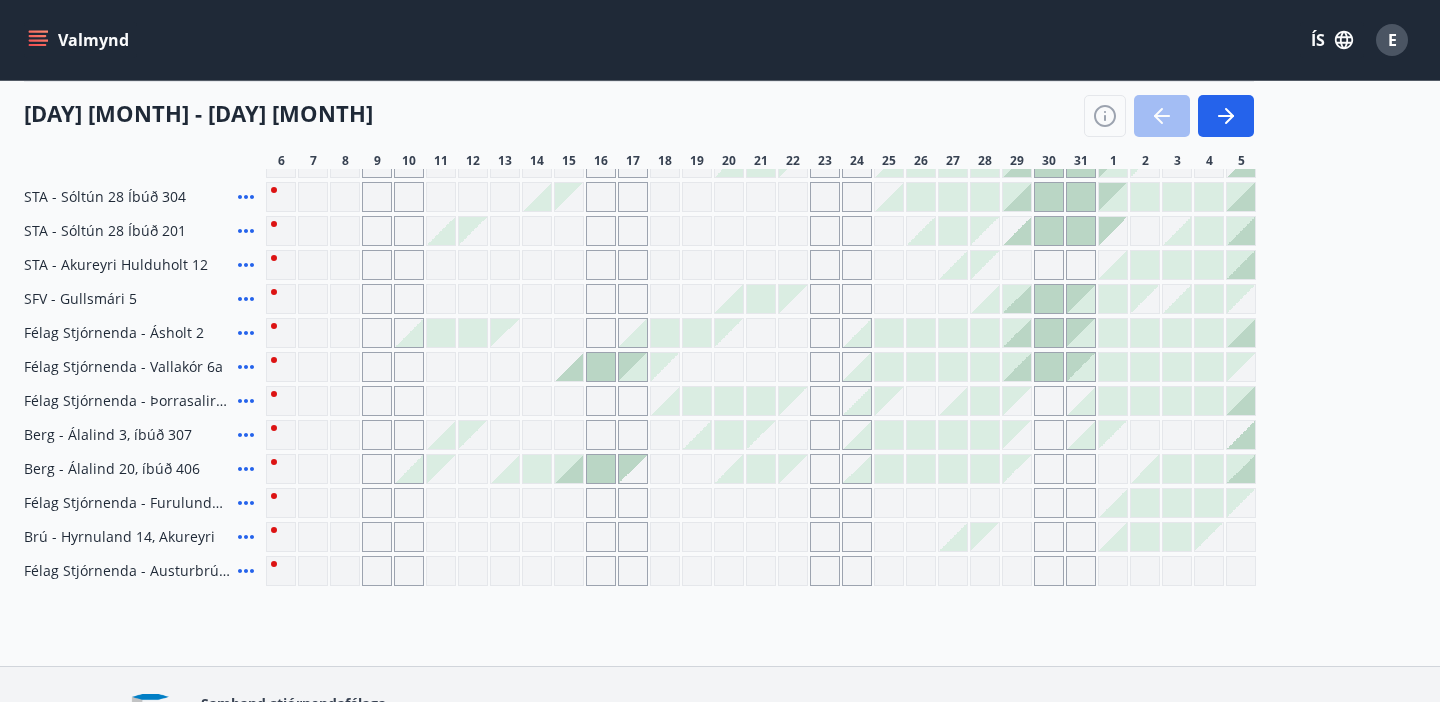 click at bounding box center [569, 469] 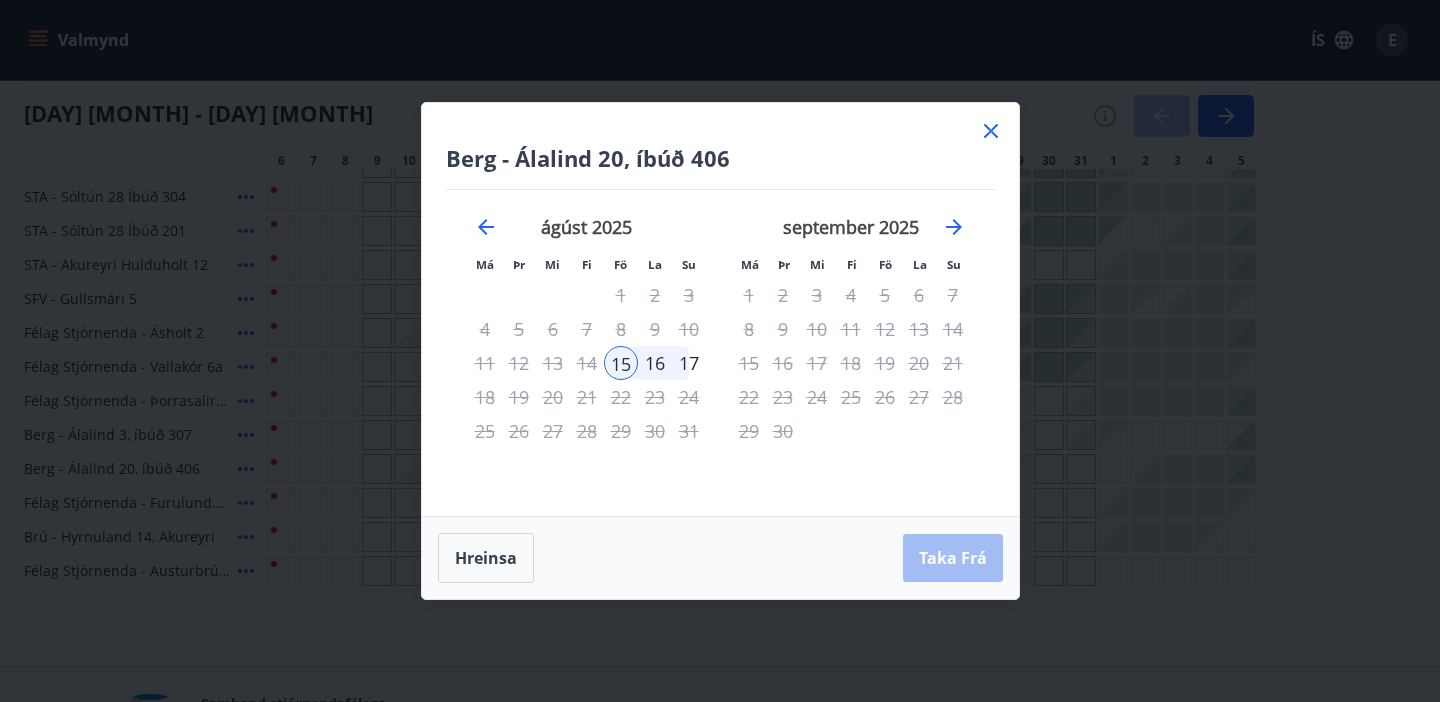 click 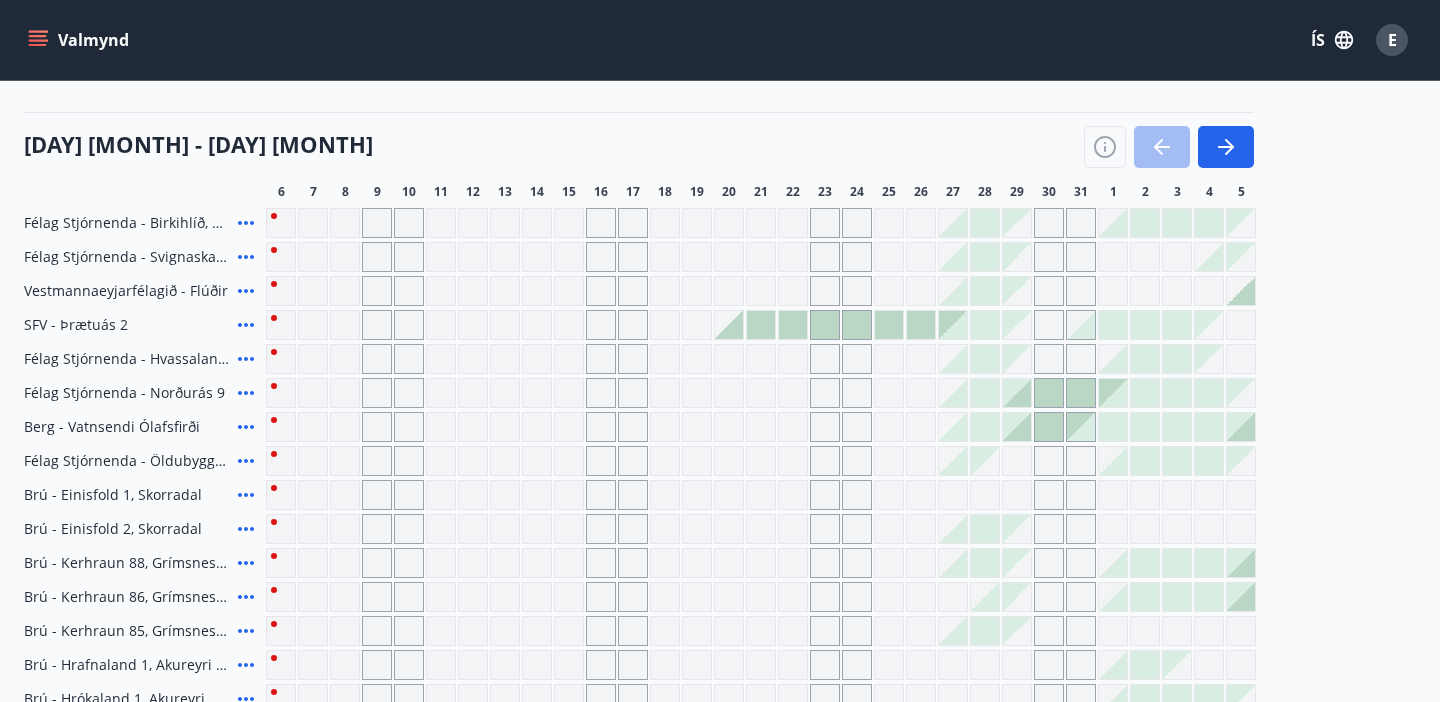 scroll, scrollTop: 210, scrollLeft: 0, axis: vertical 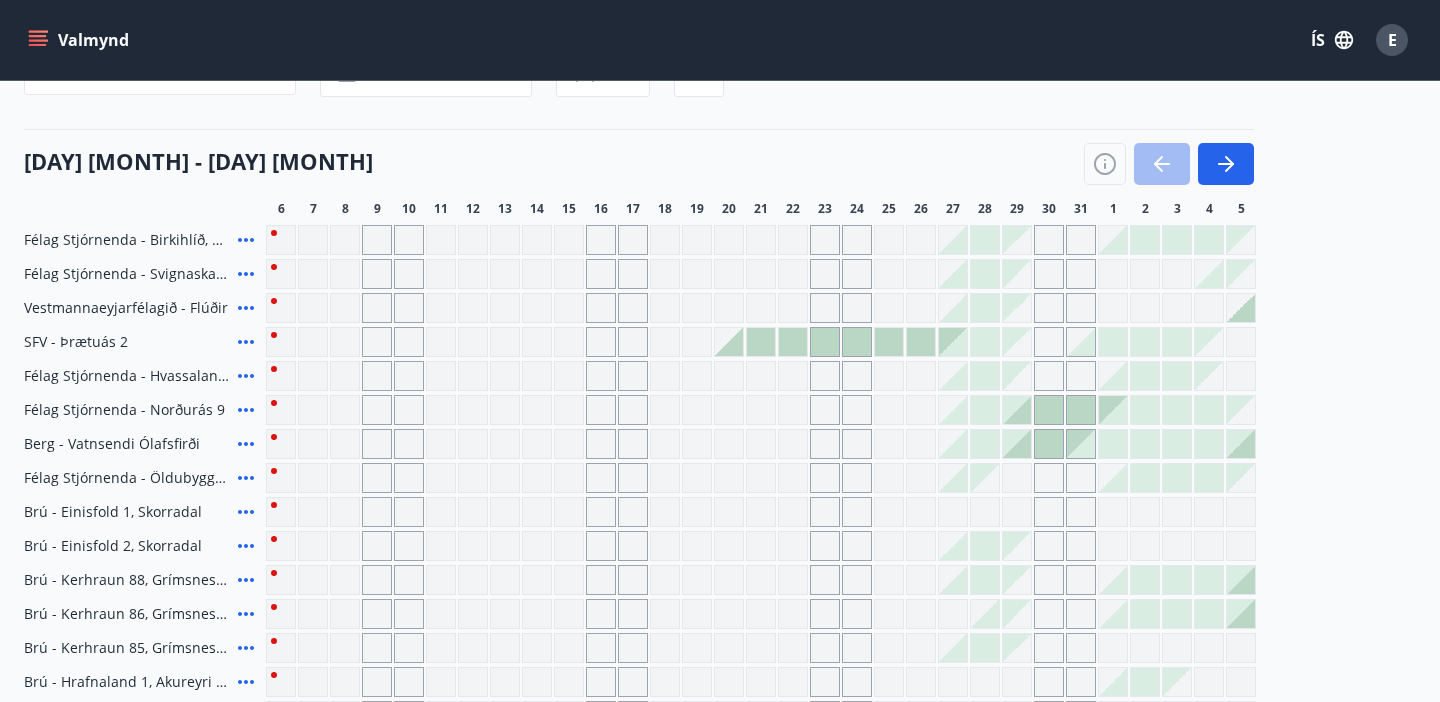 click 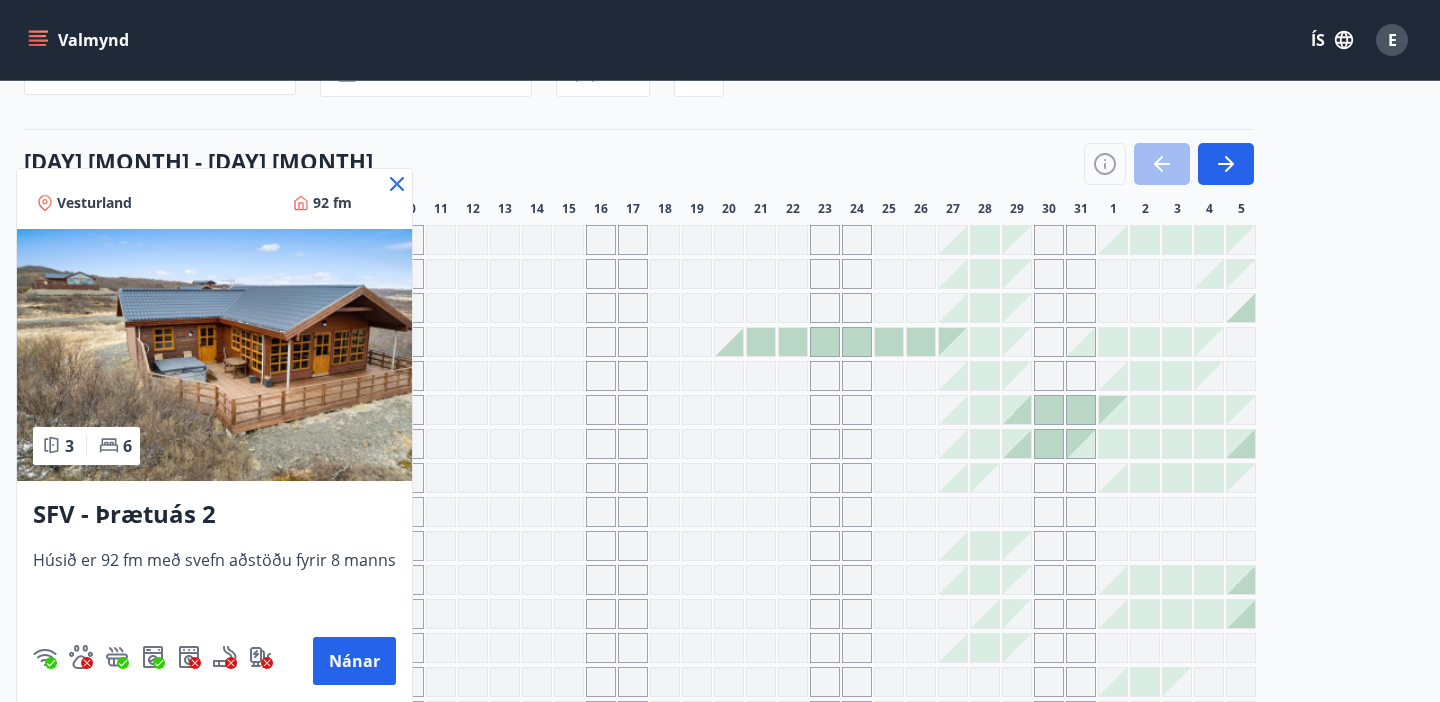 click 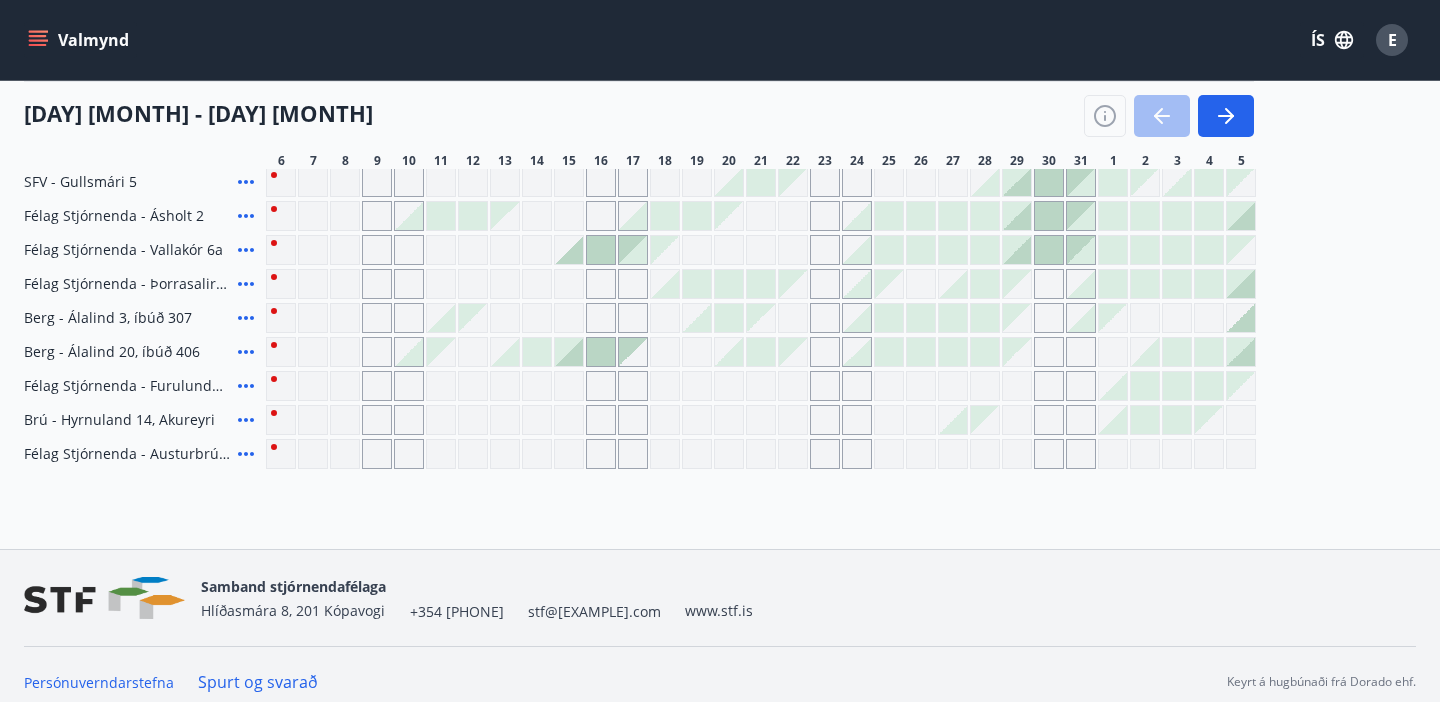 scroll, scrollTop: 909, scrollLeft: 0, axis: vertical 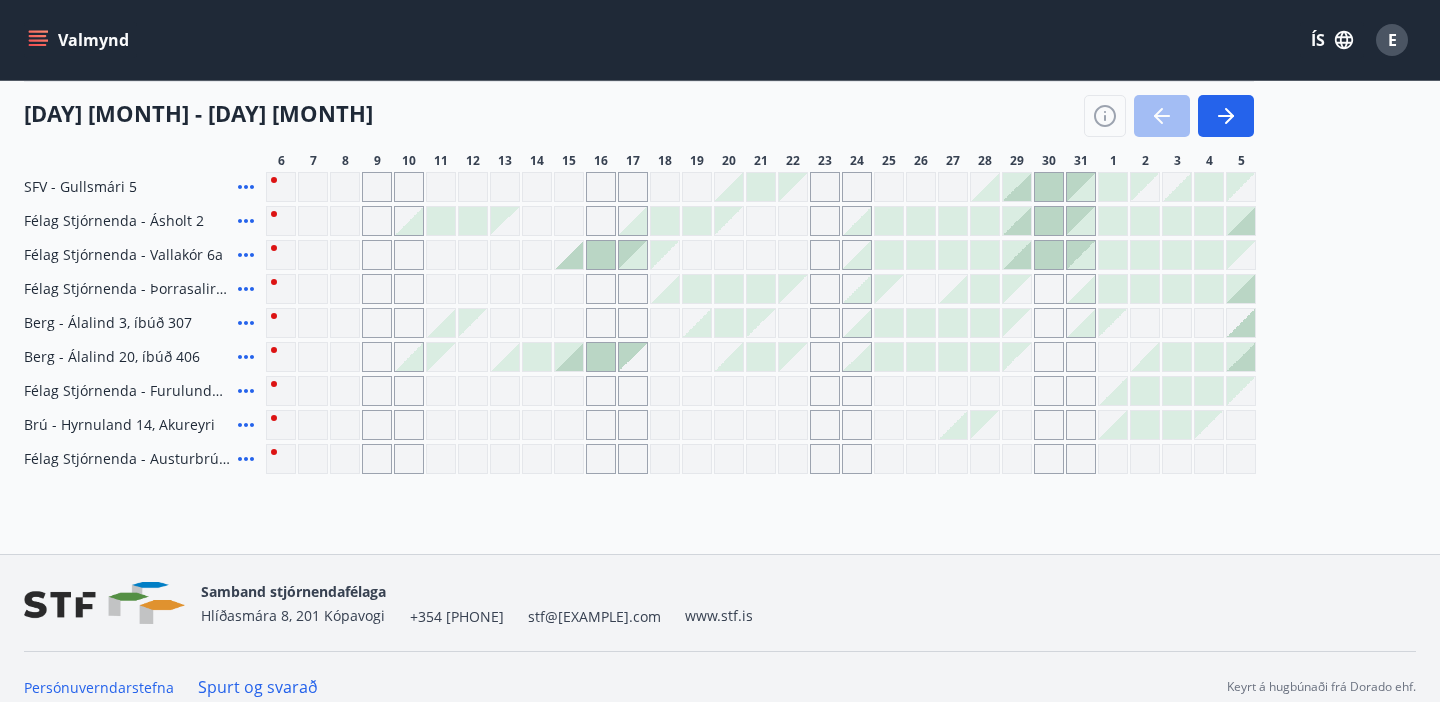 click at bounding box center [505, 357] 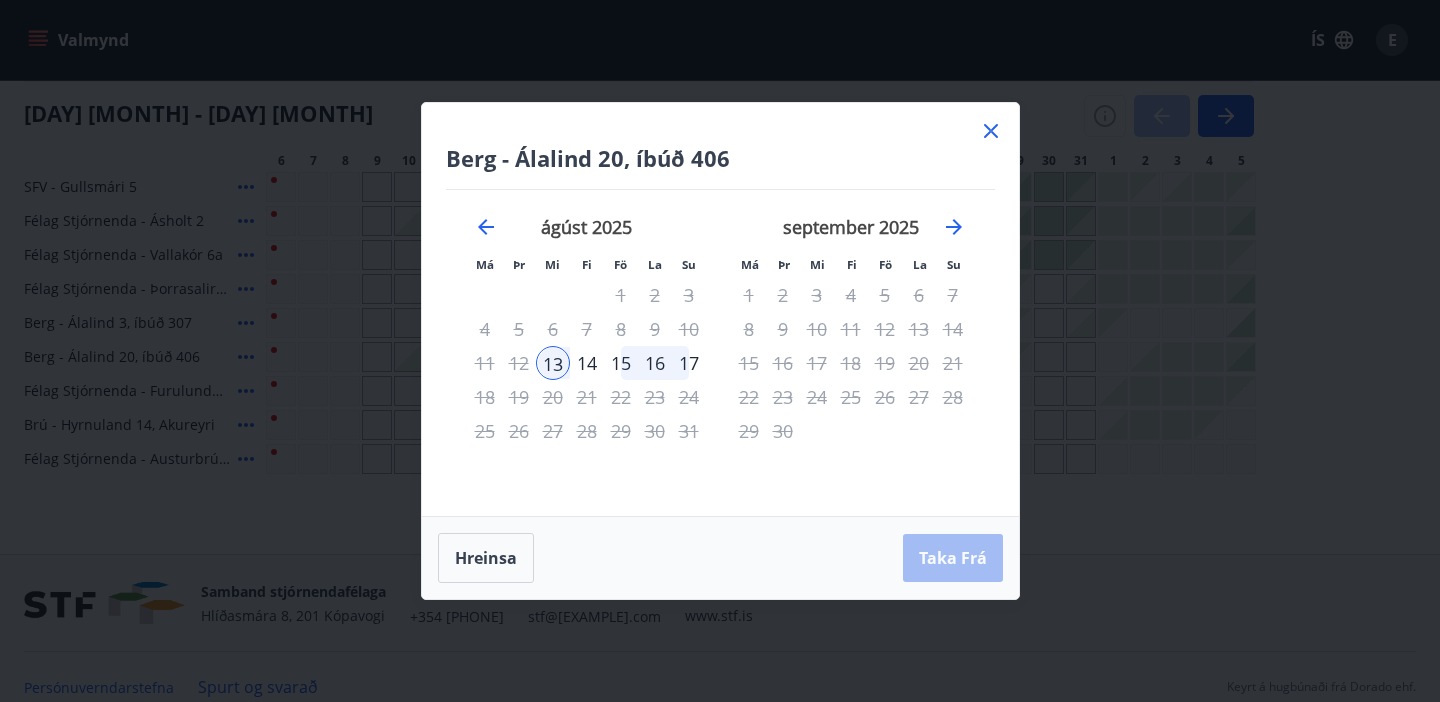 click at bounding box center (991, 134) 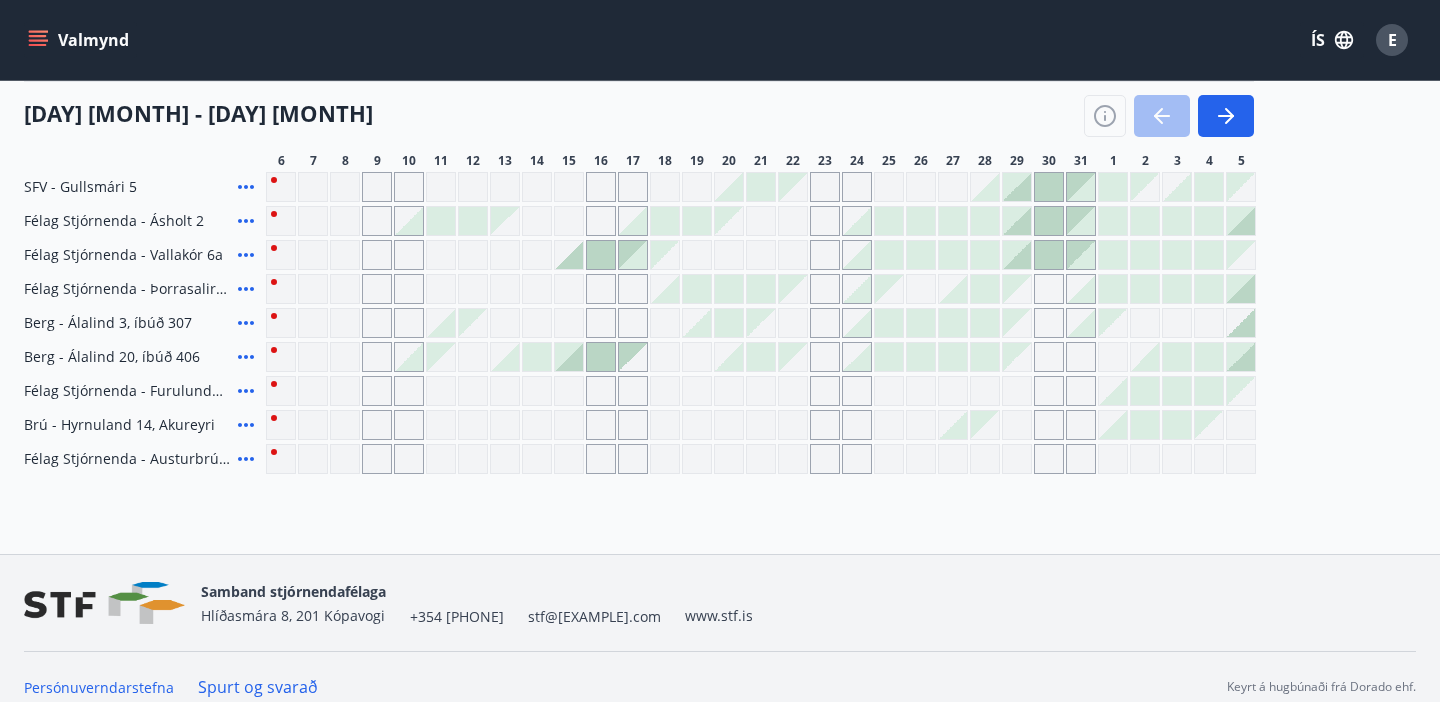 click 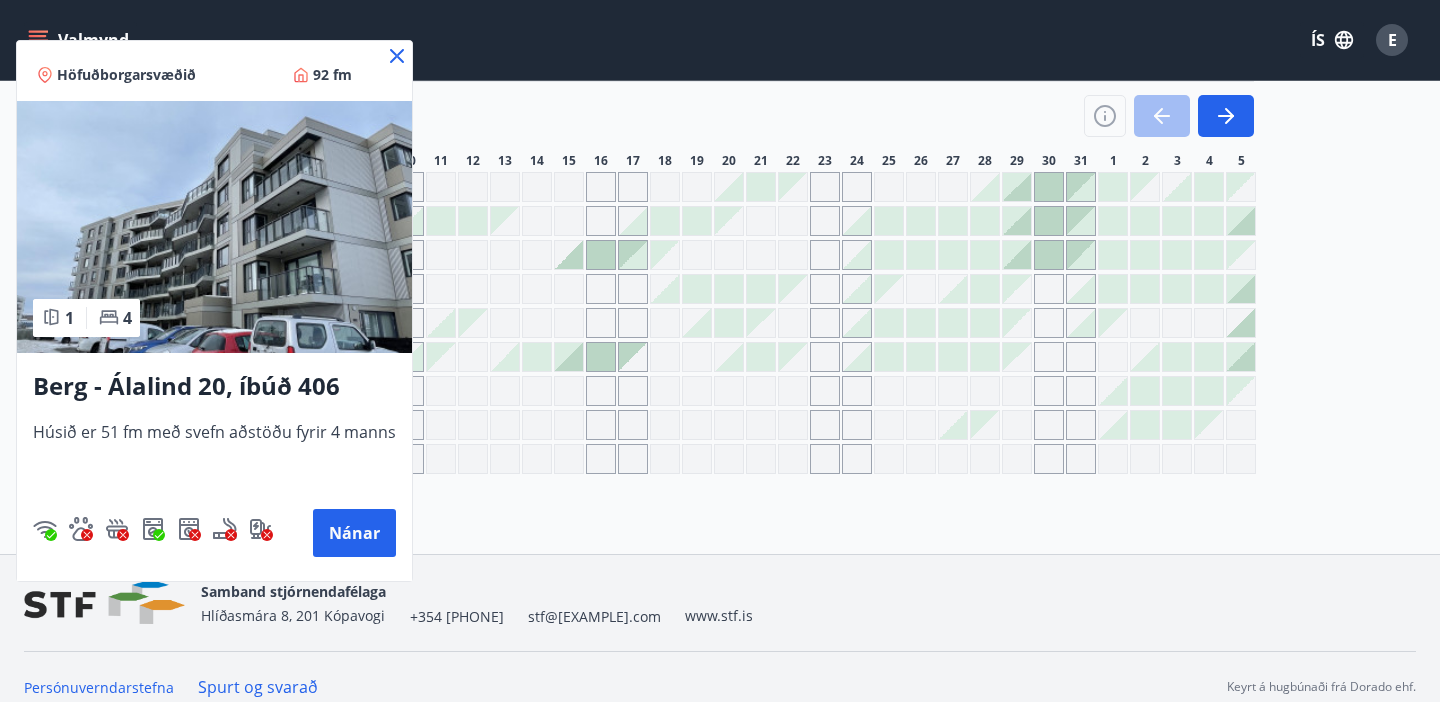 click 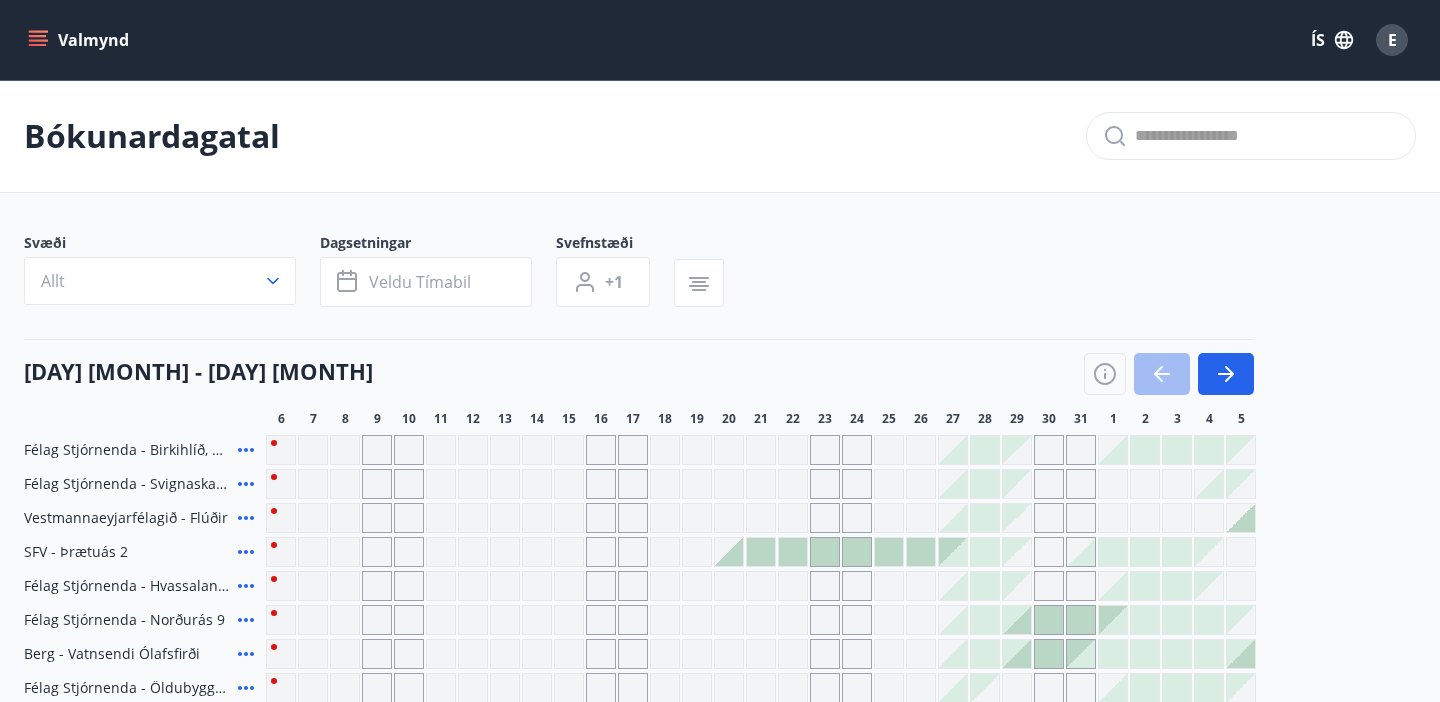 scroll, scrollTop: 0, scrollLeft: 0, axis: both 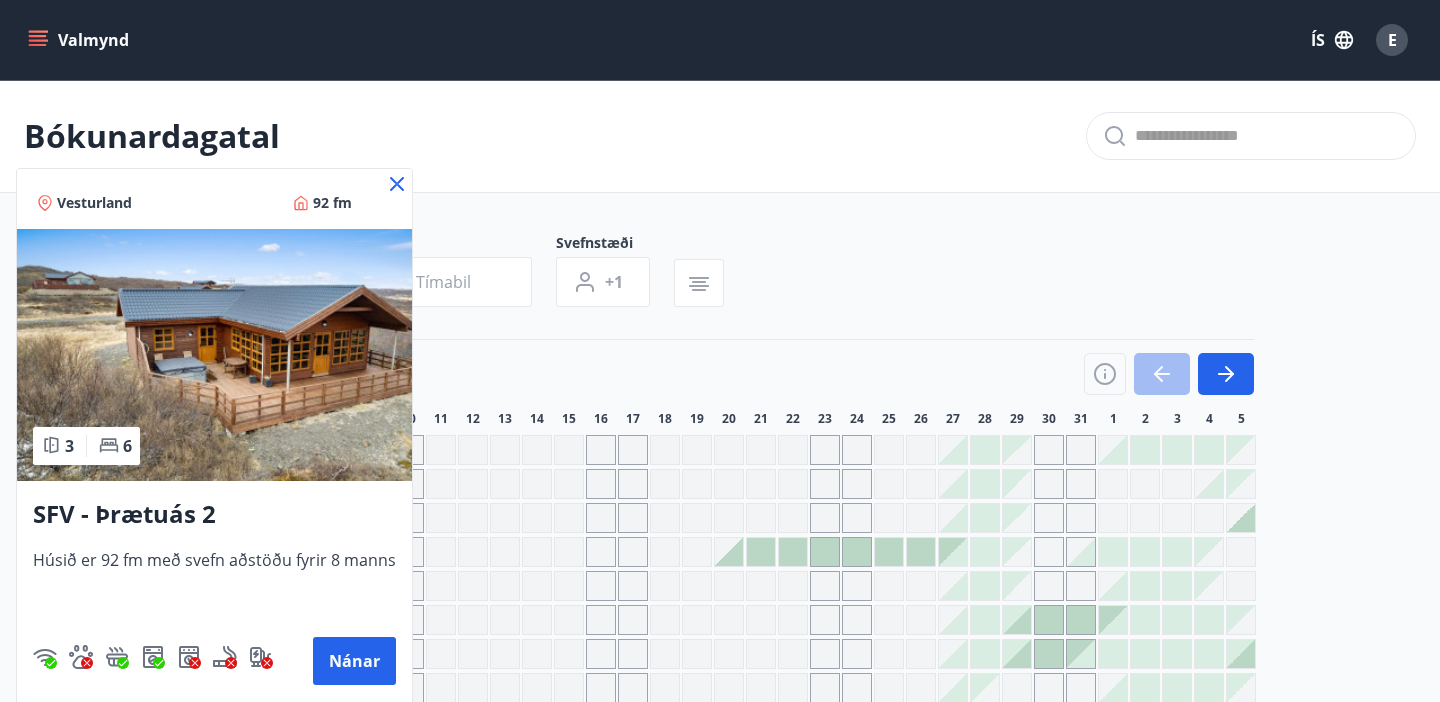 click at bounding box center (720, 351) 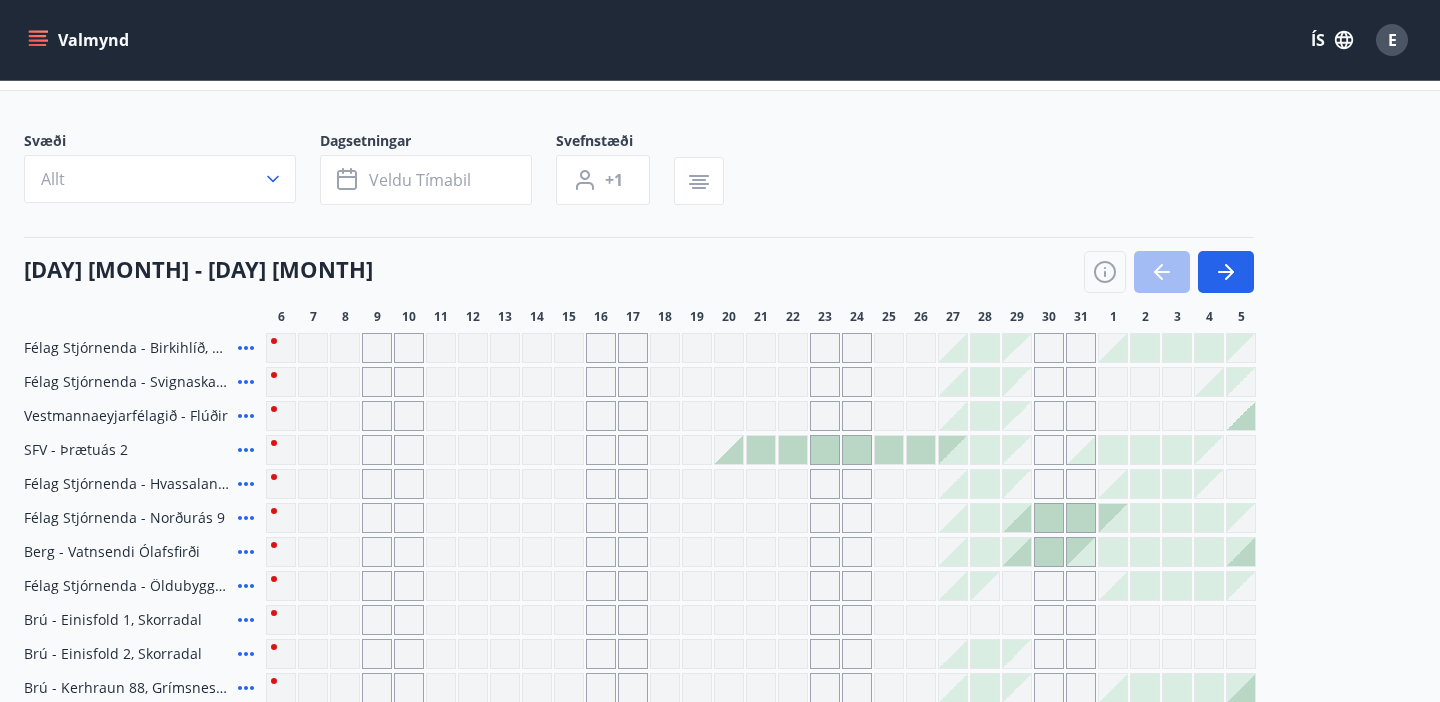 scroll, scrollTop: 102, scrollLeft: 0, axis: vertical 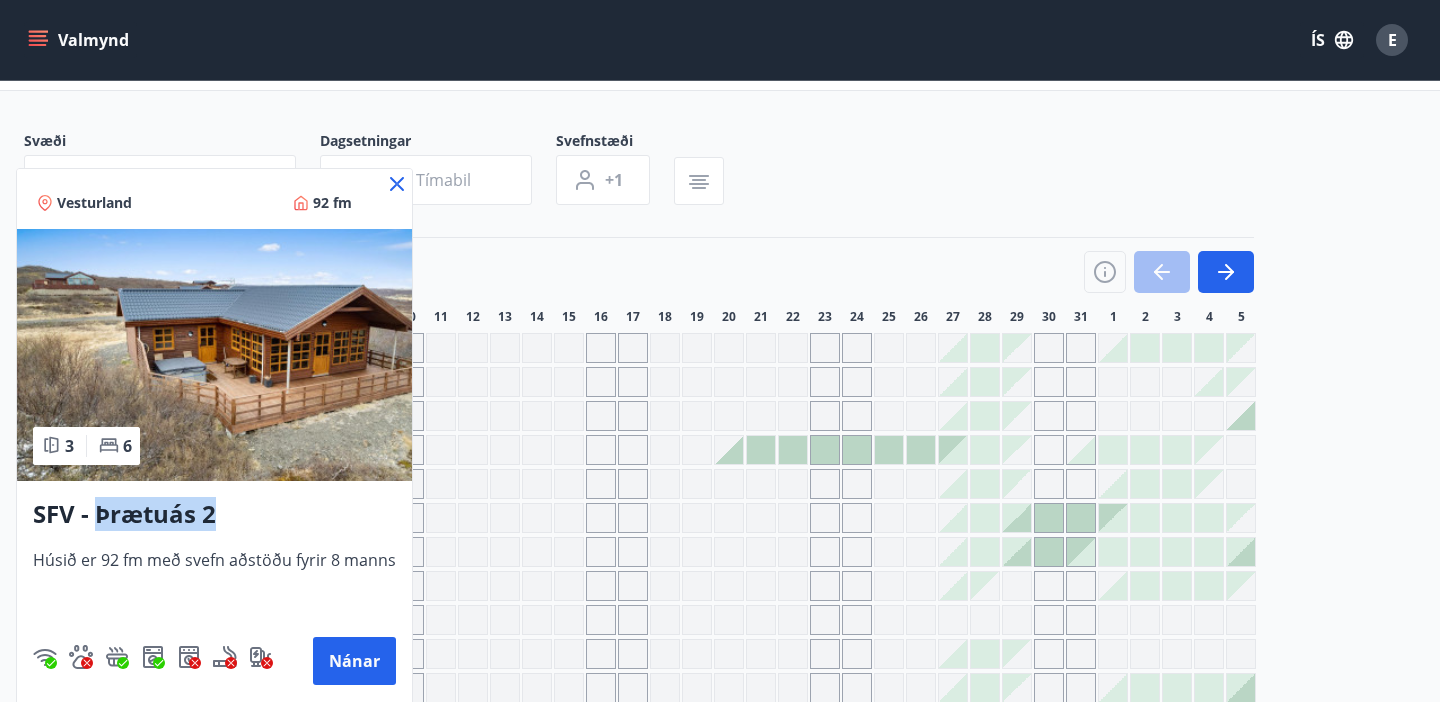 drag, startPoint x: 219, startPoint y: 515, endPoint x: 97, endPoint y: 515, distance: 122 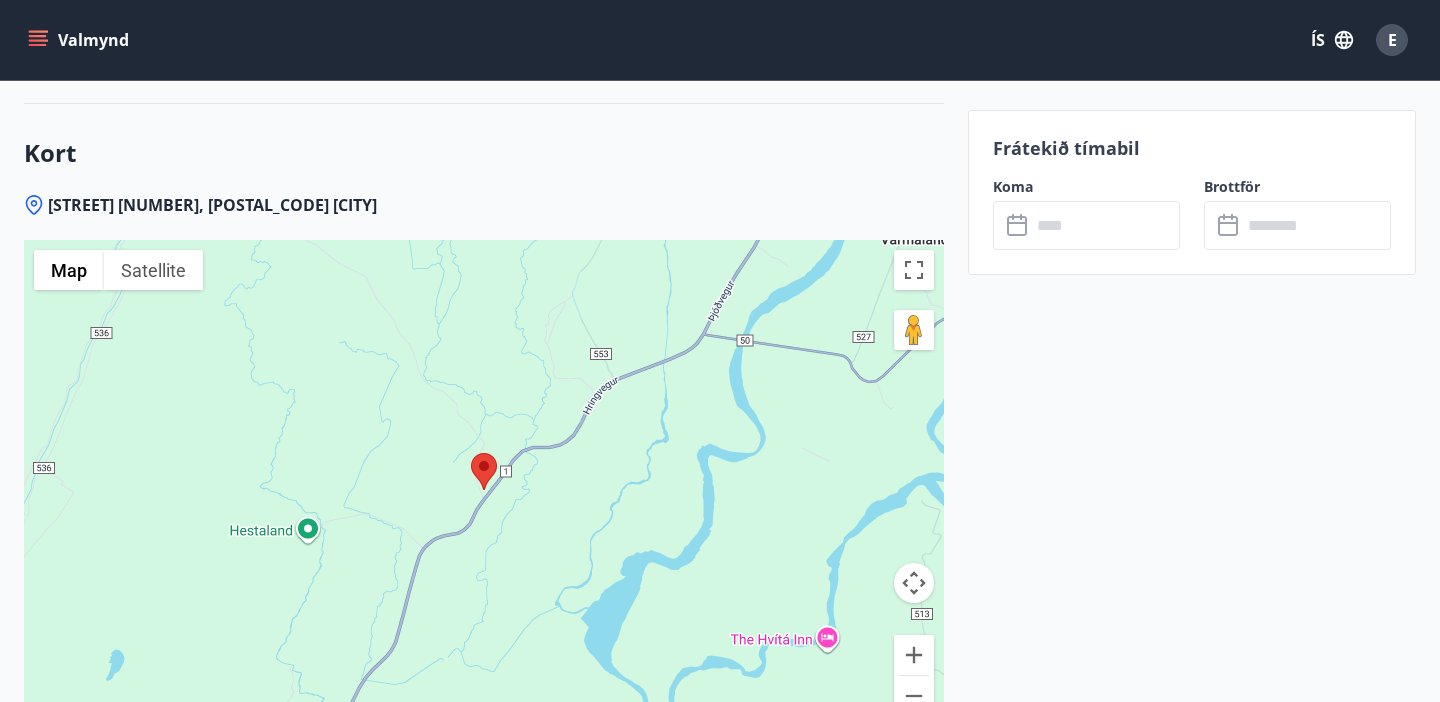 scroll, scrollTop: 2768, scrollLeft: 0, axis: vertical 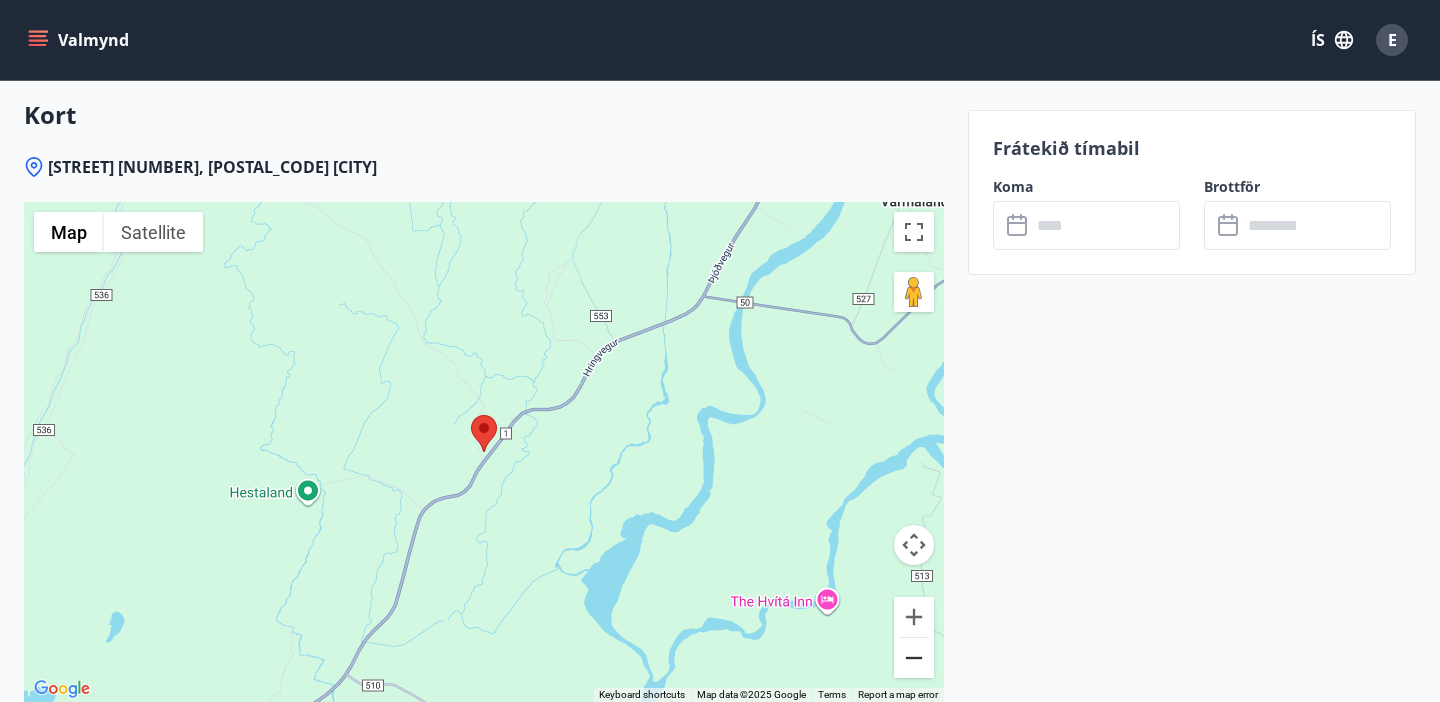 click at bounding box center [914, 658] 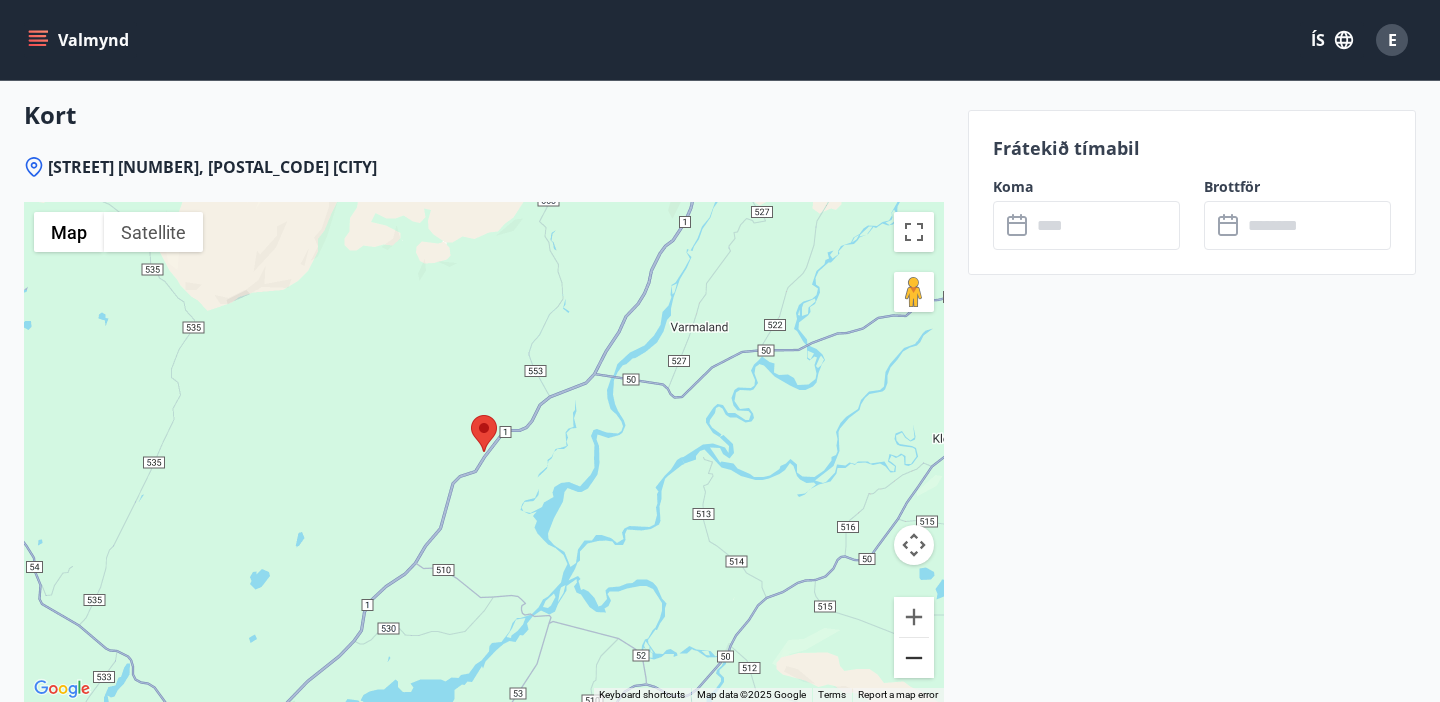click at bounding box center (914, 658) 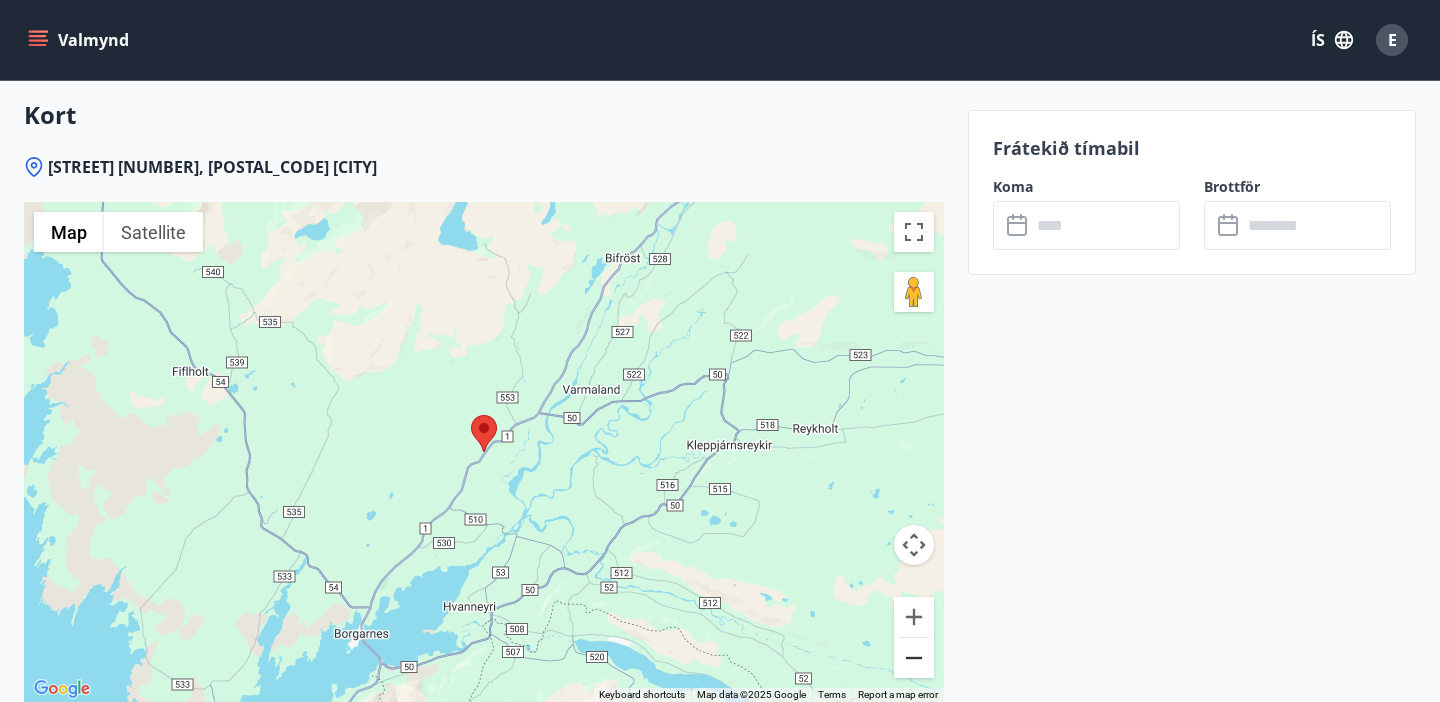 click at bounding box center [914, 658] 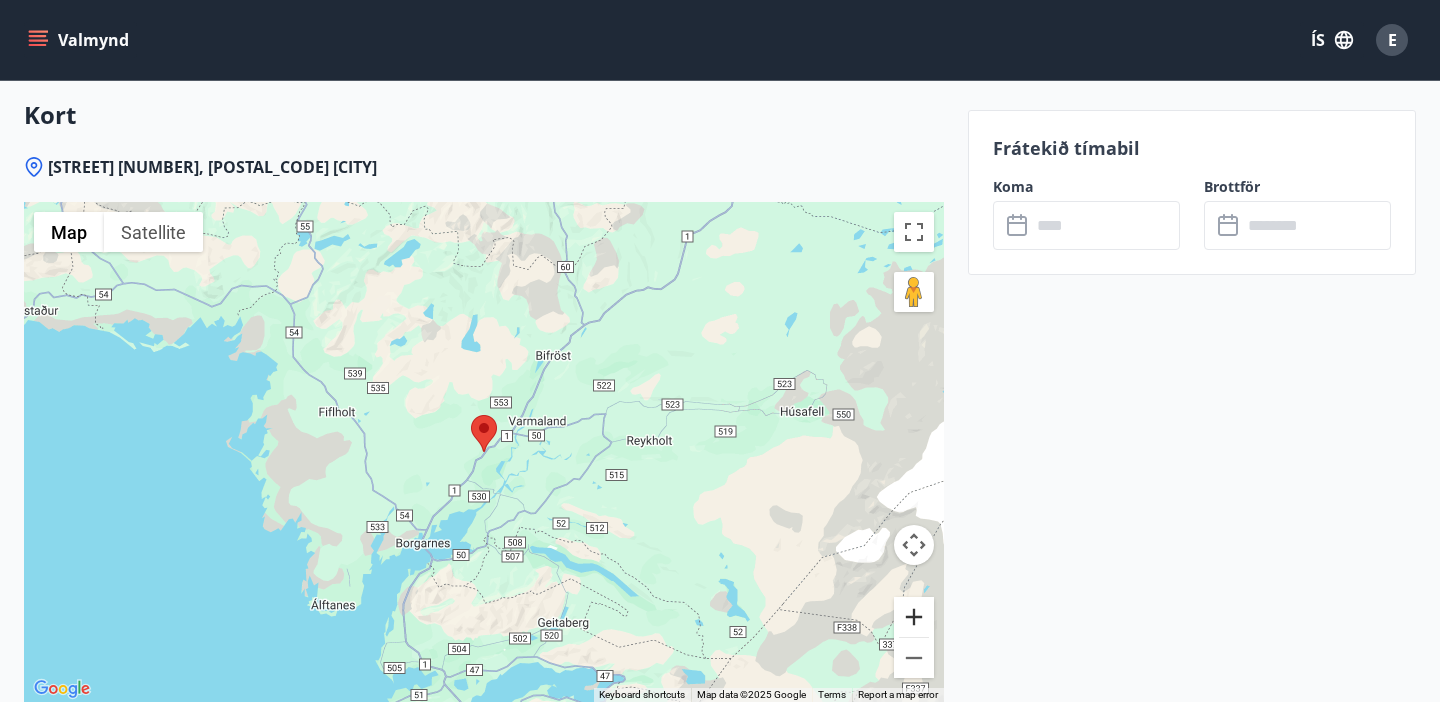 click at bounding box center [914, 617] 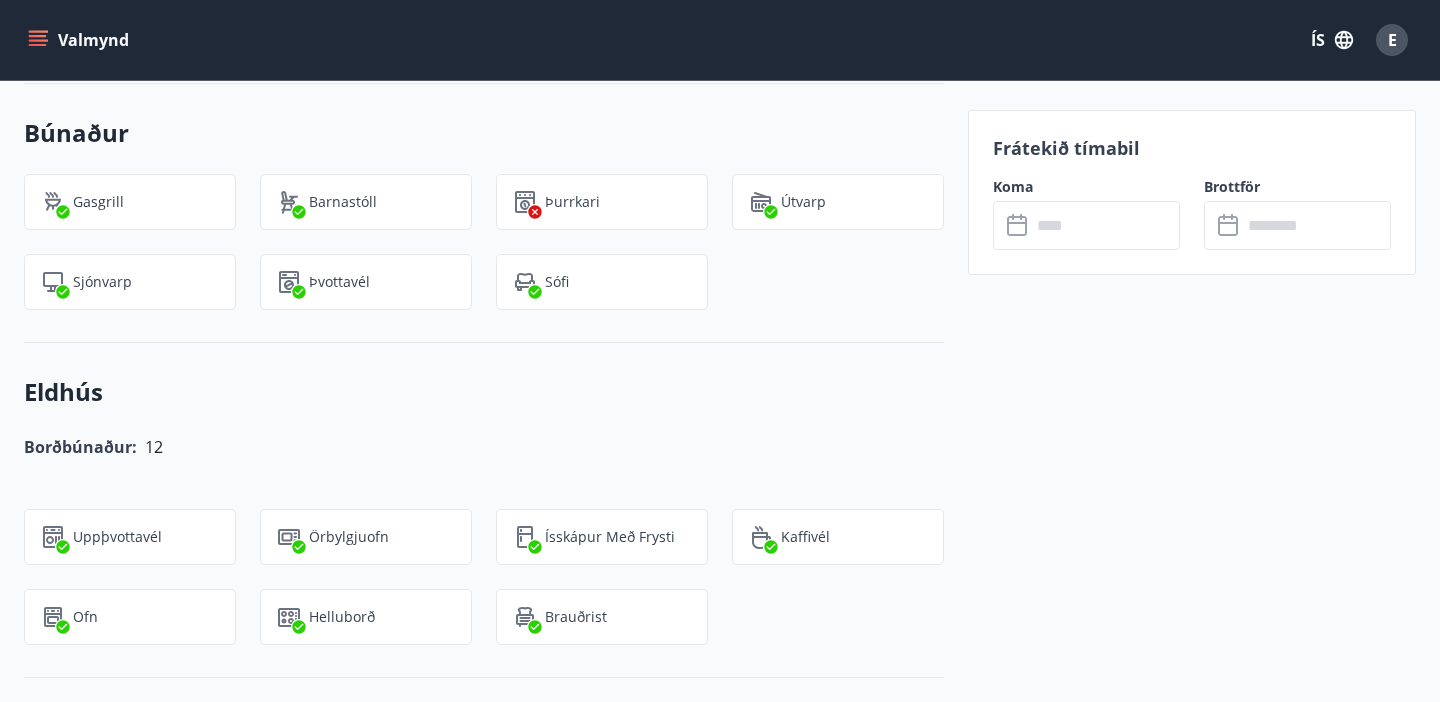 scroll, scrollTop: 1523, scrollLeft: 0, axis: vertical 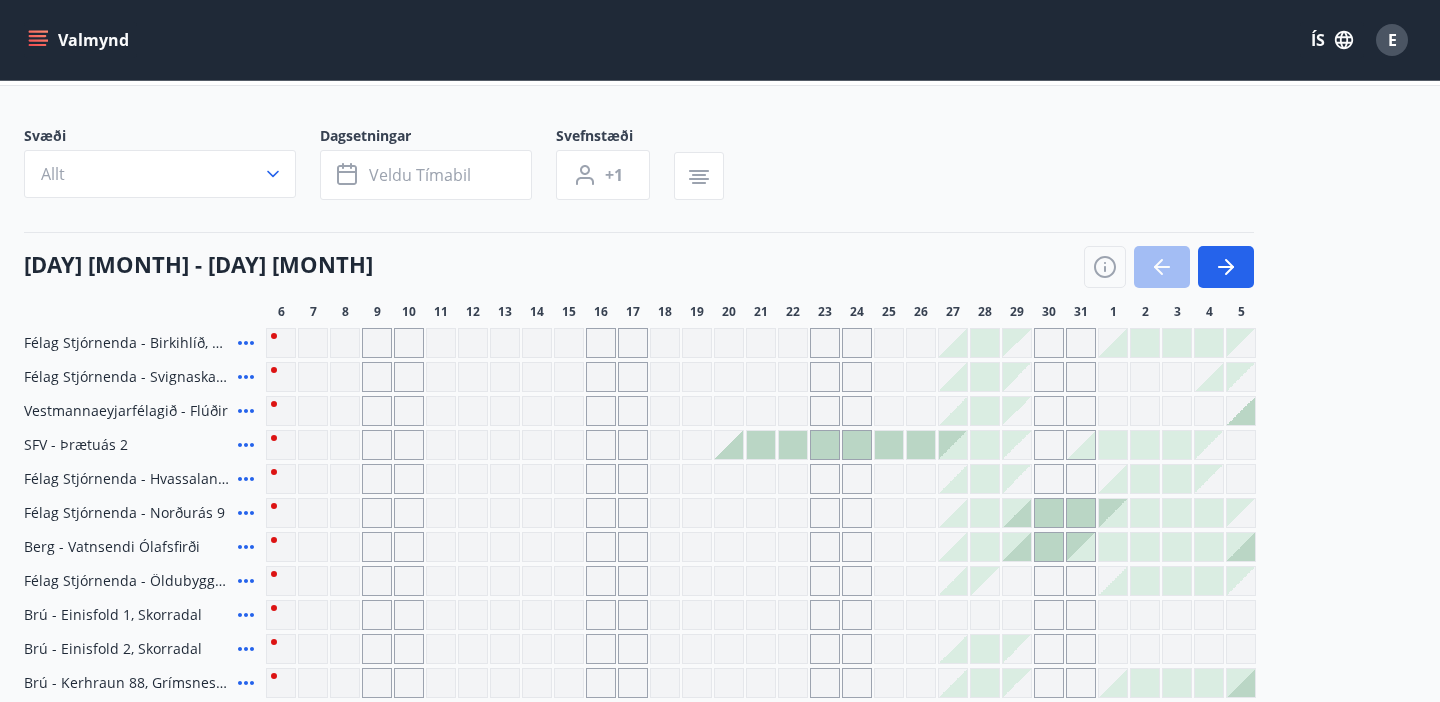 click 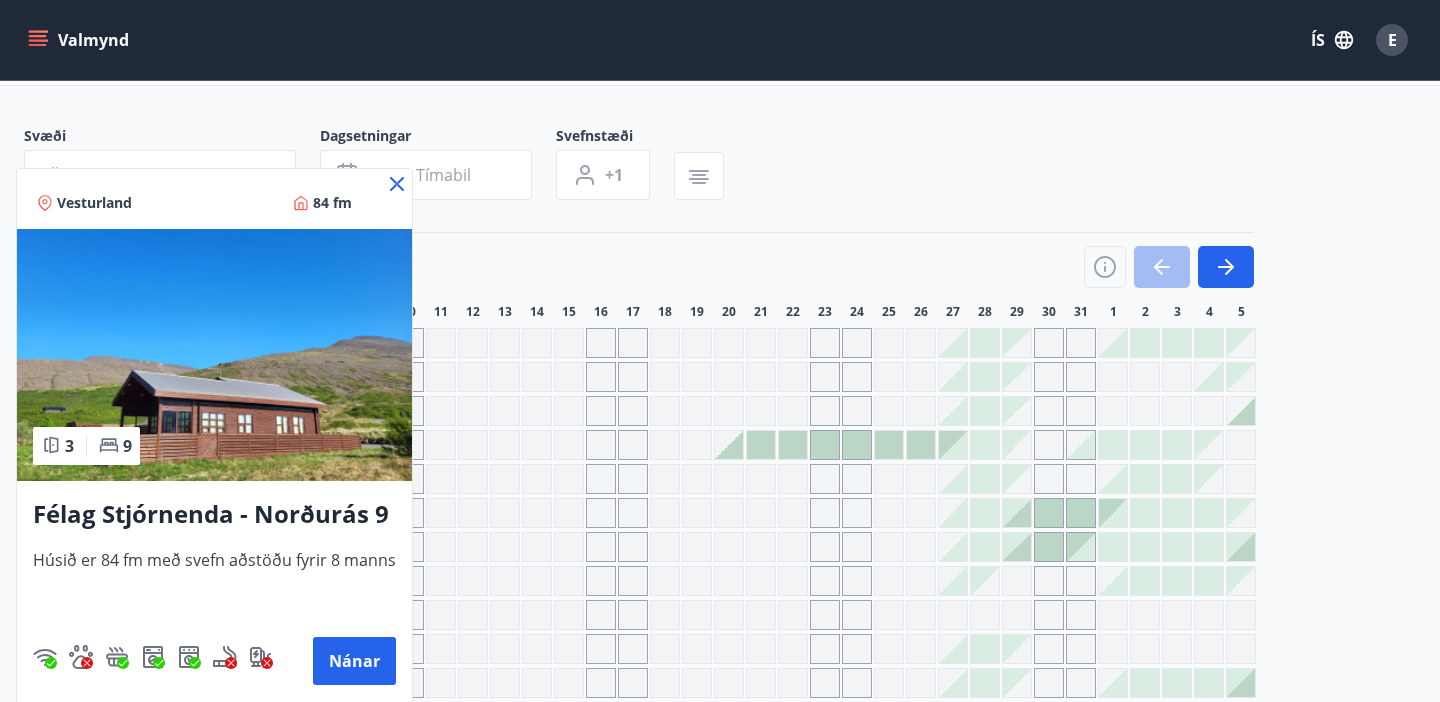 click 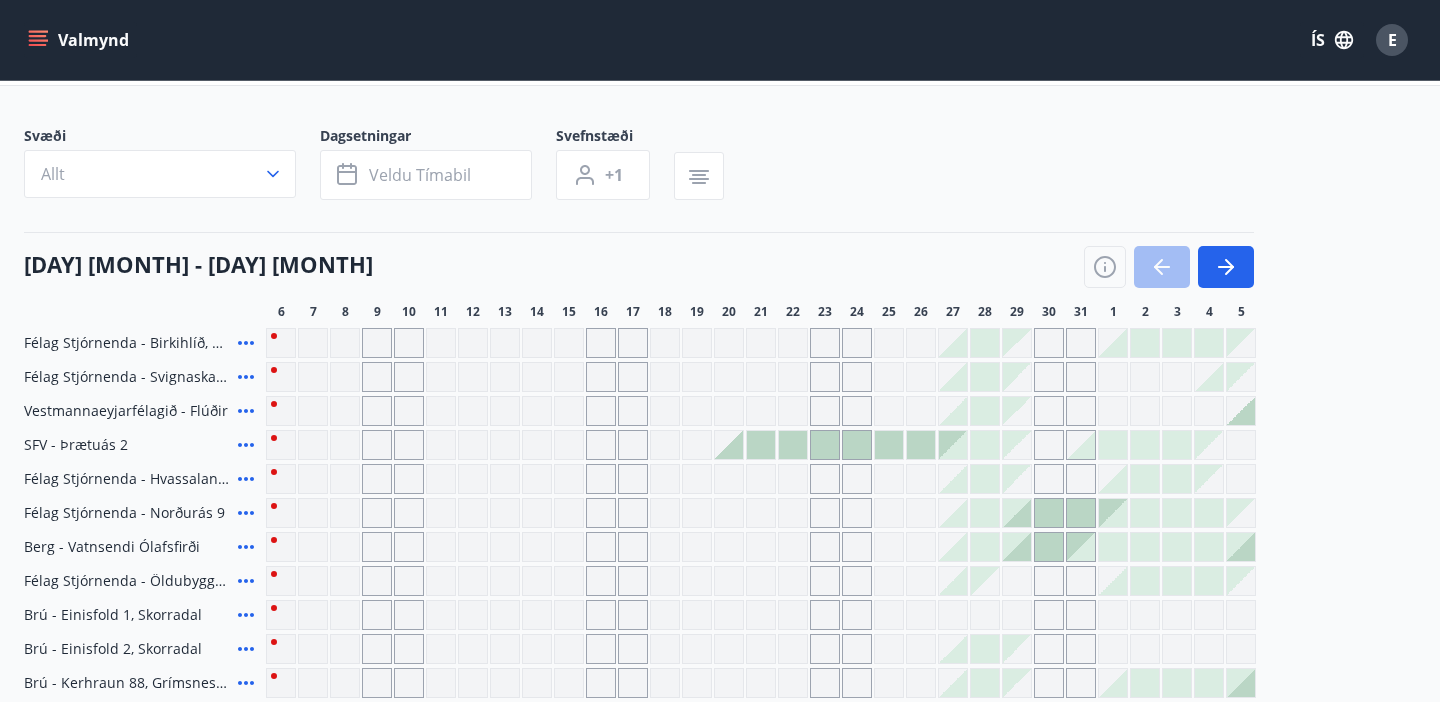 click 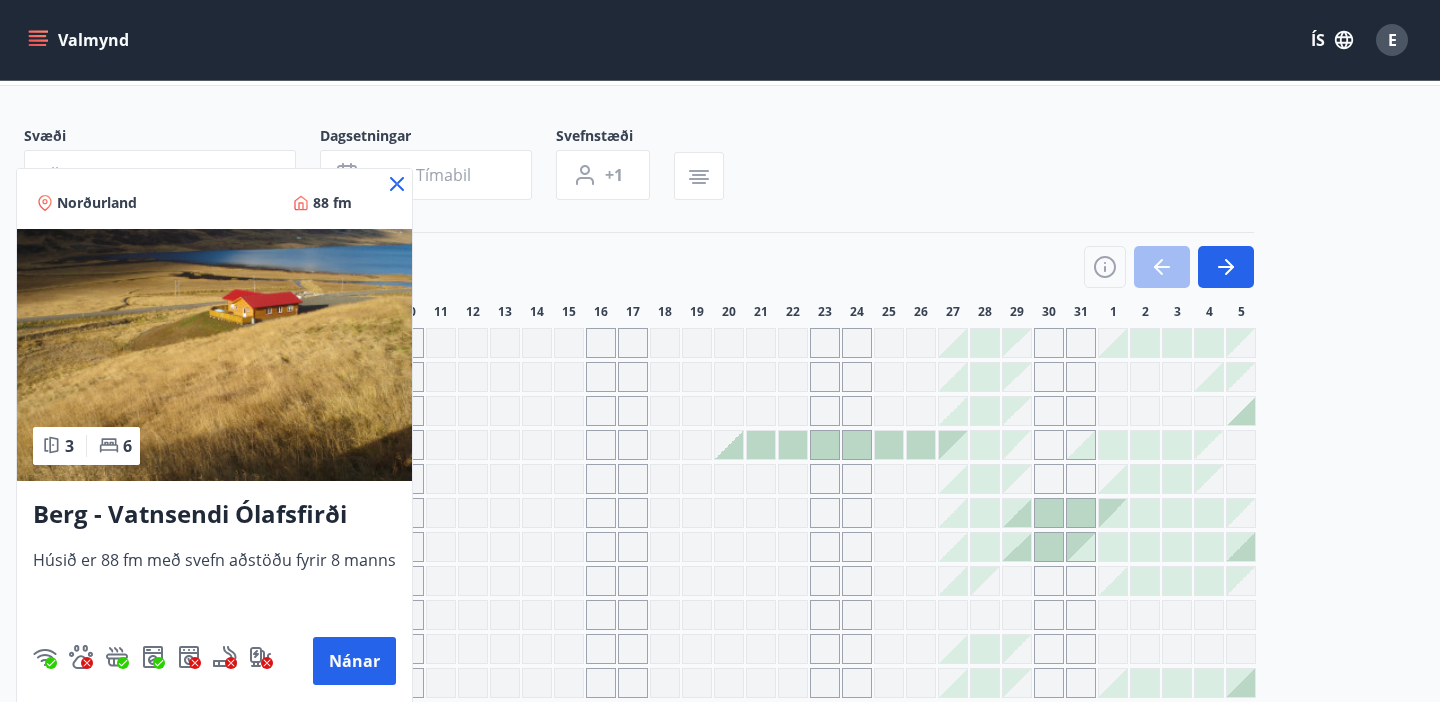 click 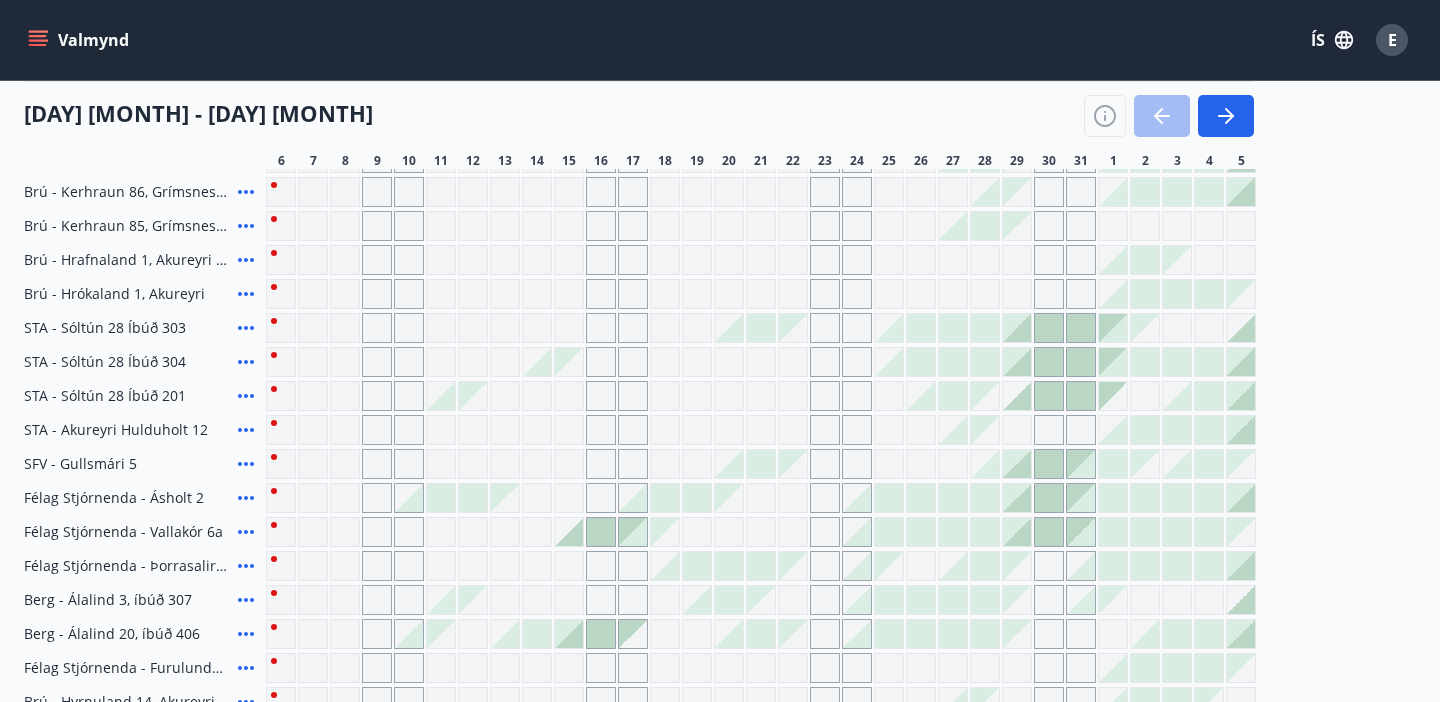 scroll, scrollTop: 787, scrollLeft: 0, axis: vertical 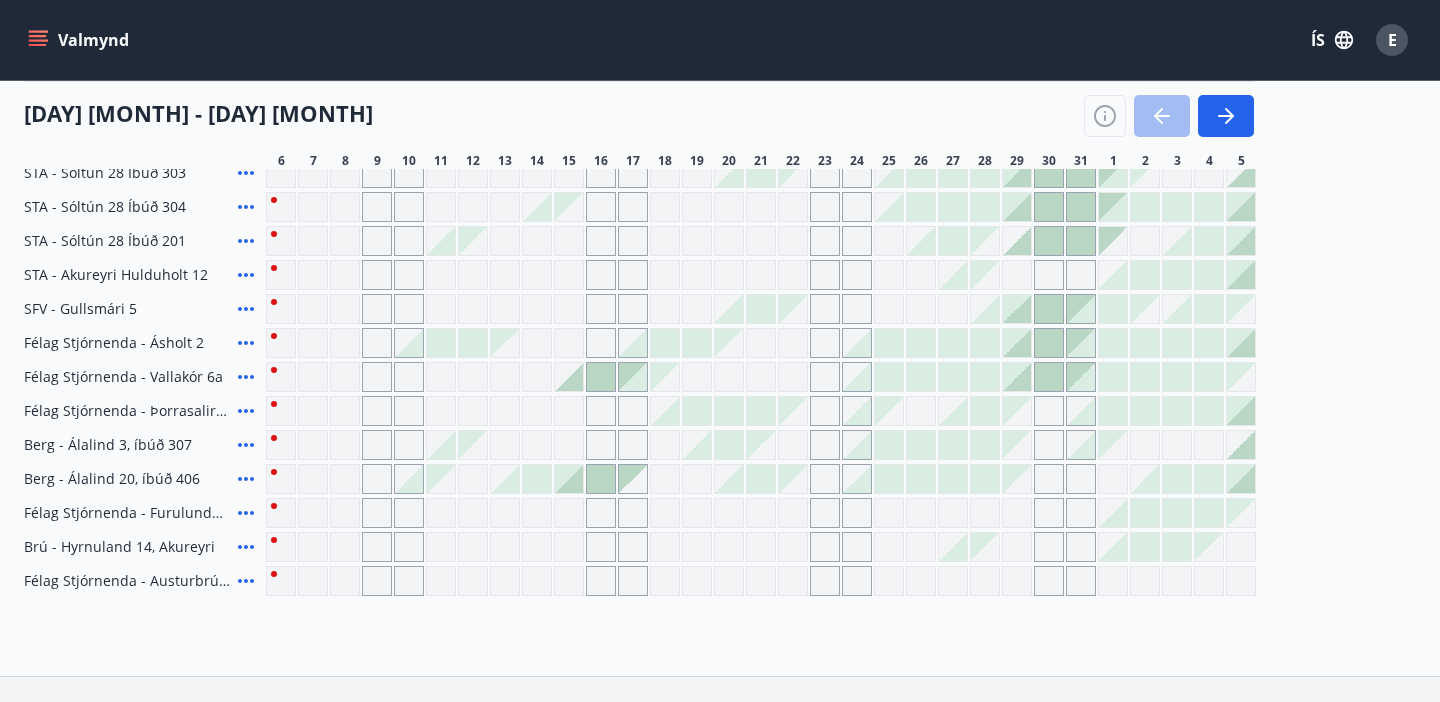 click at bounding box center (1113, 275) 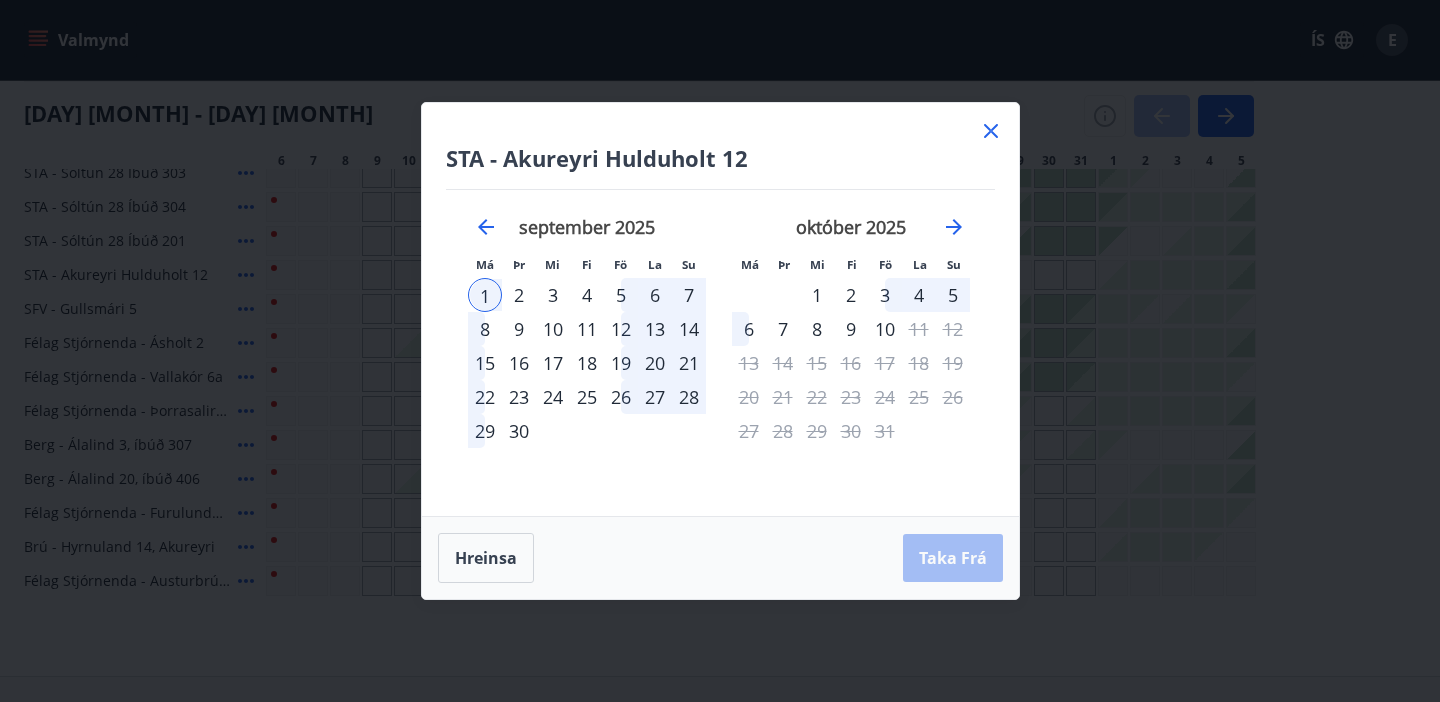 click 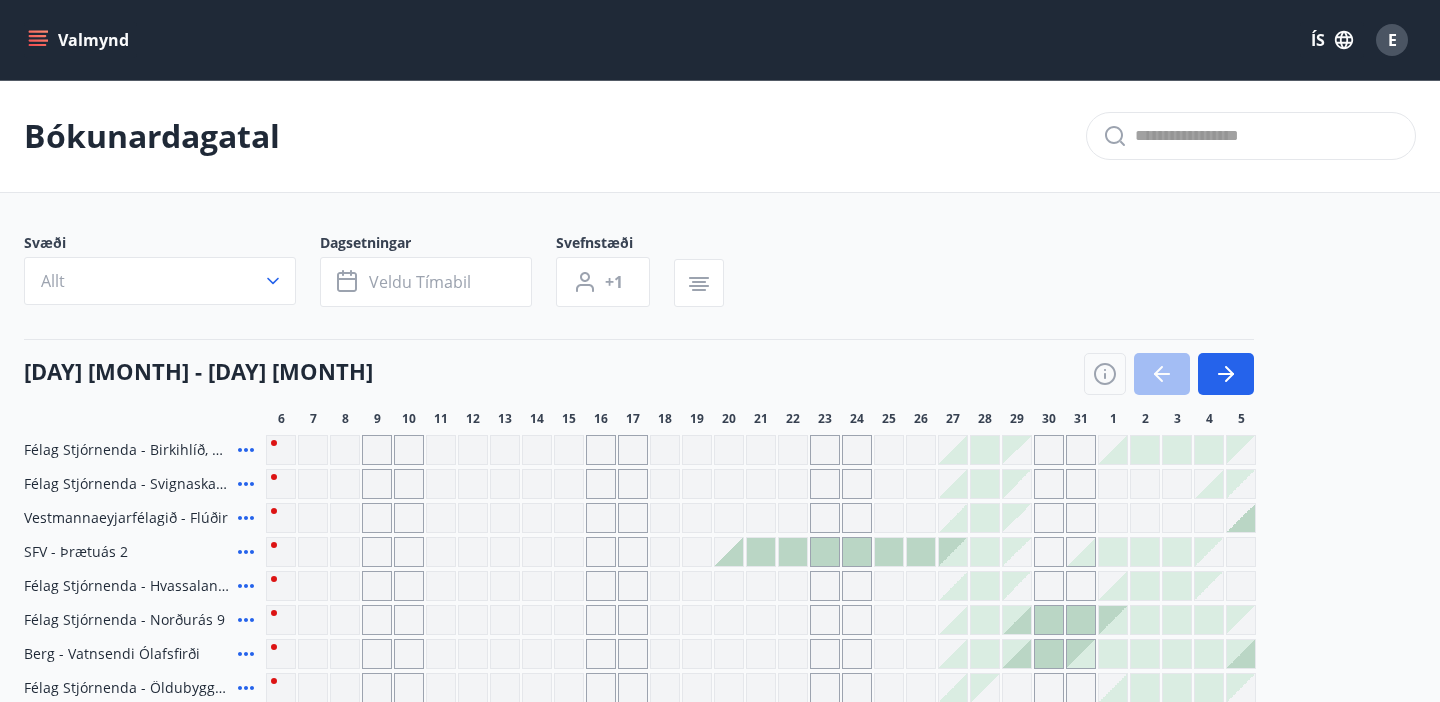 scroll, scrollTop: 0, scrollLeft: 0, axis: both 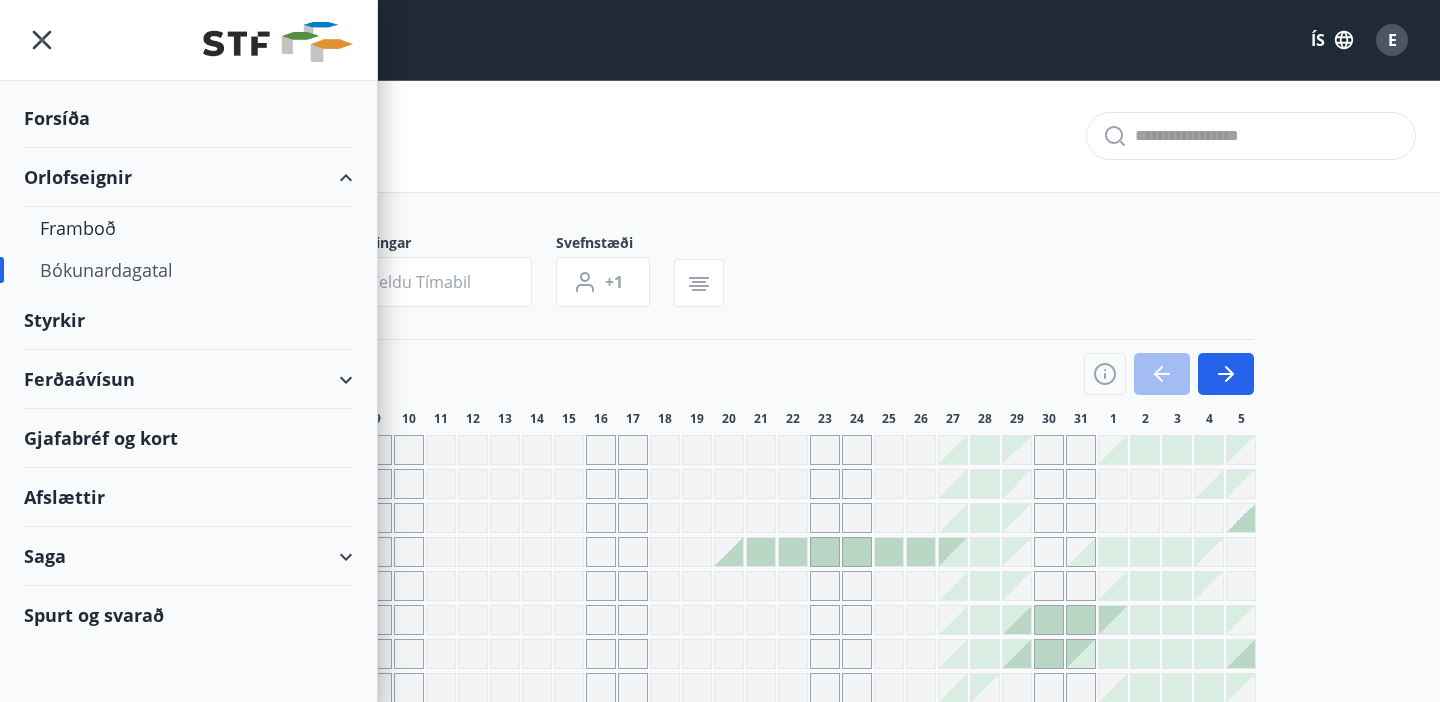 click on "Ferðaávísun" at bounding box center (188, 379) 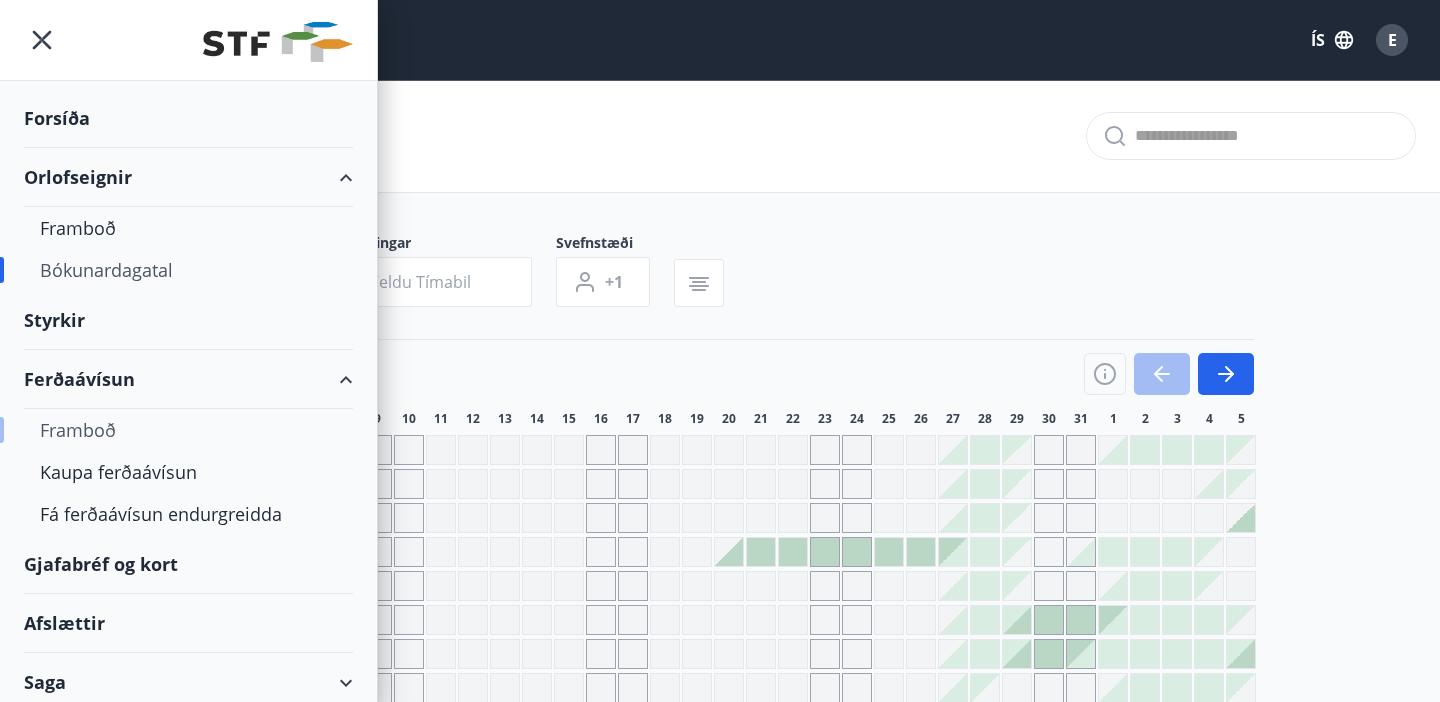 click on "Framboð" at bounding box center (188, 430) 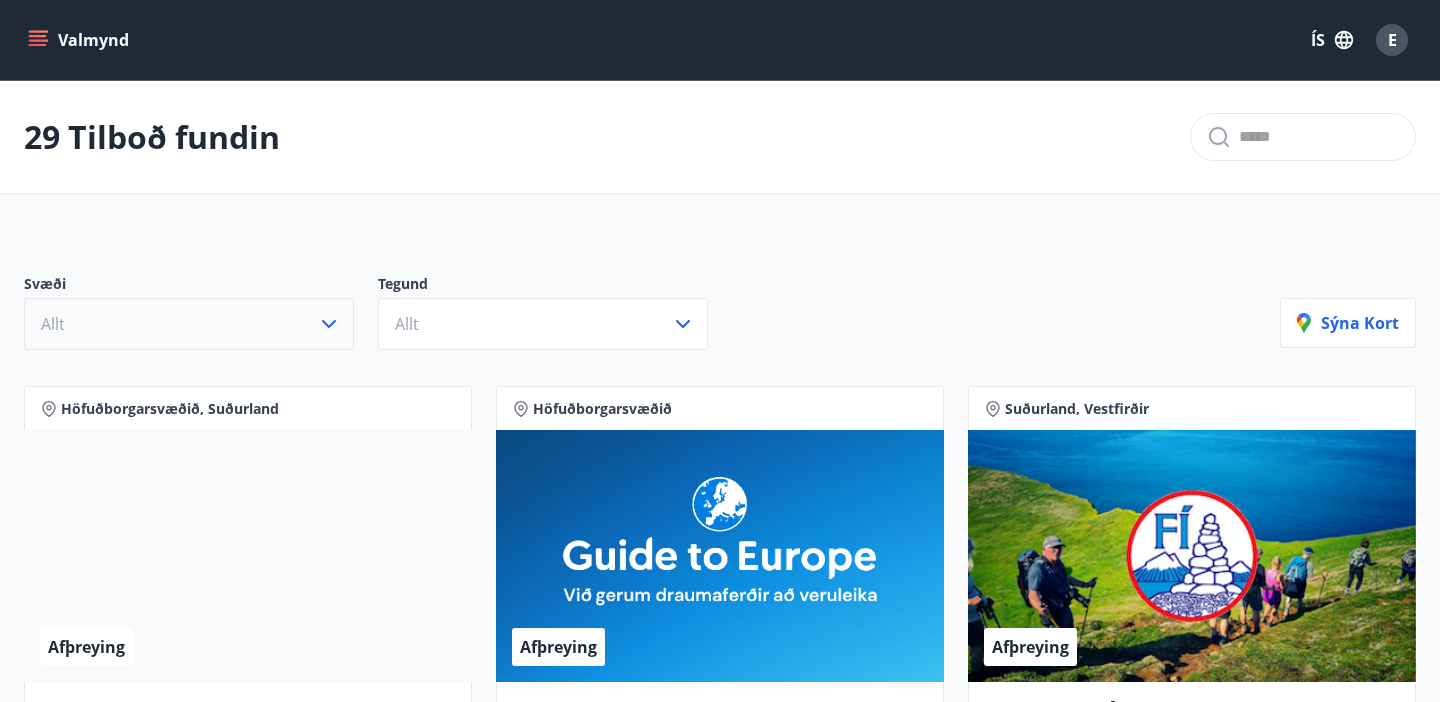 scroll, scrollTop: 0, scrollLeft: 0, axis: both 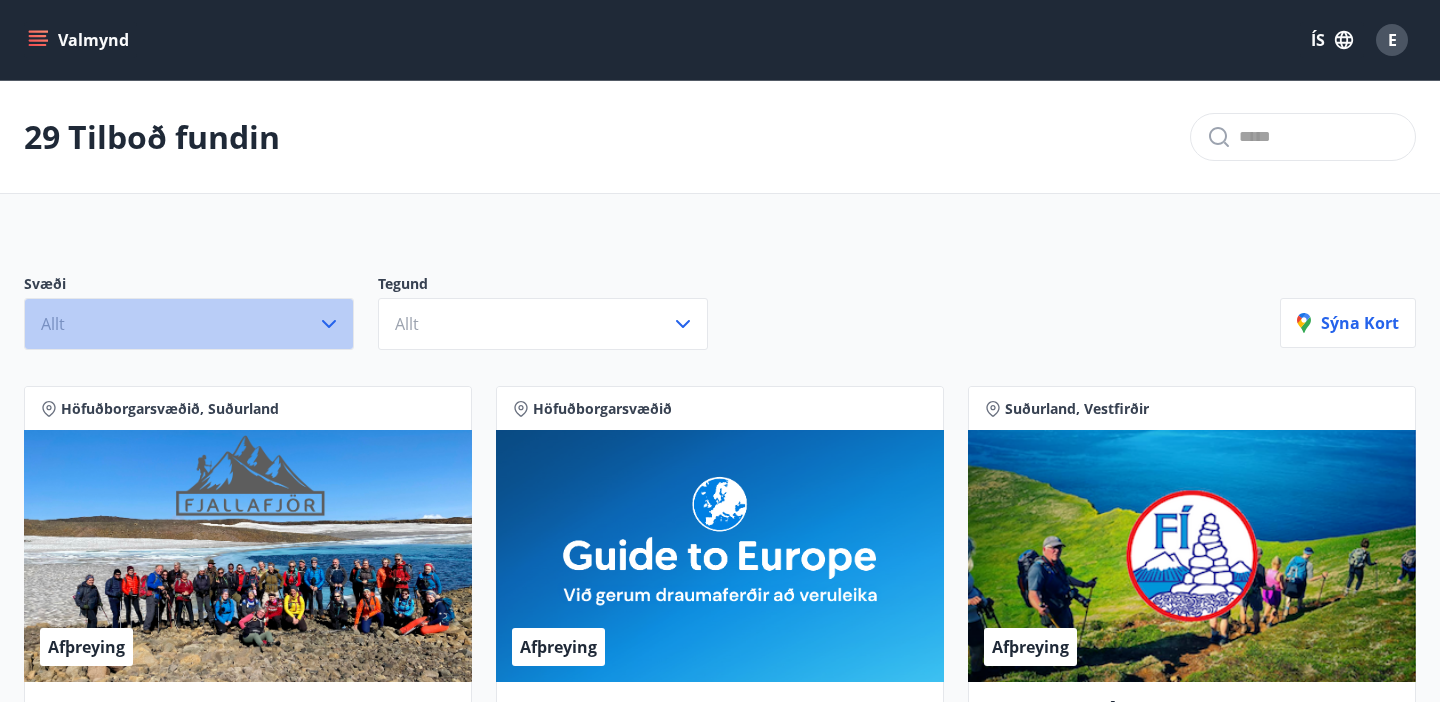 click on "Allt" at bounding box center (189, 324) 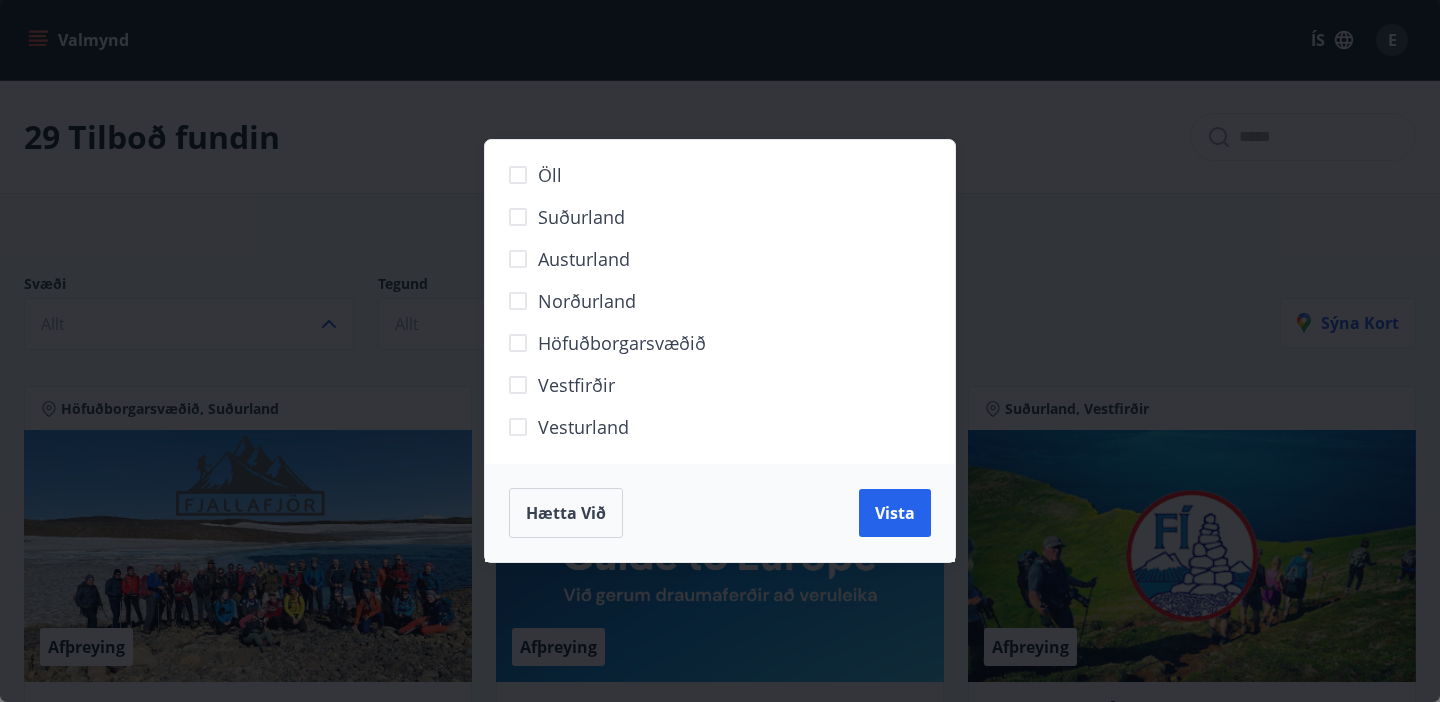 click on "Öll Suðurland Austurland Norðurland Höfuðborgarsvæðið Vestfirðir Vesturland Hætta við Vista" at bounding box center [720, 351] 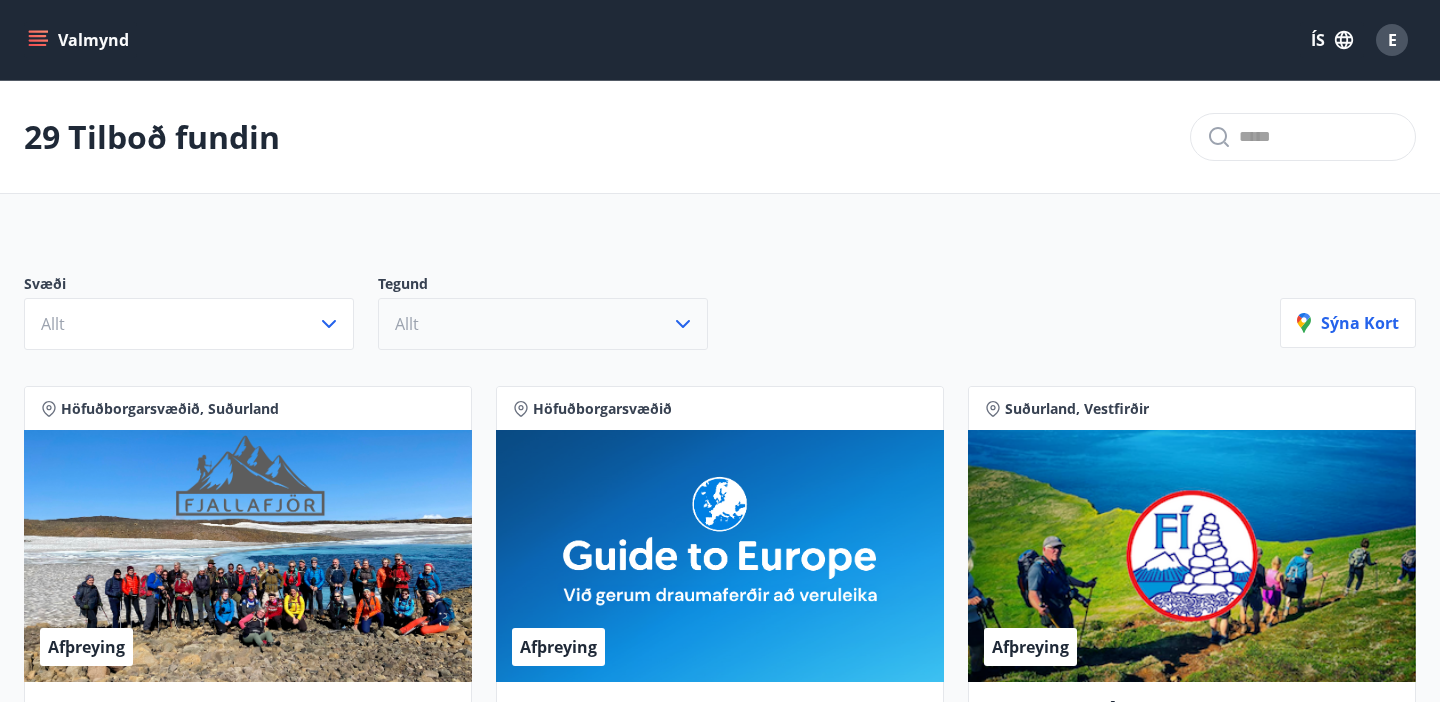 click on "Allt" at bounding box center (543, 324) 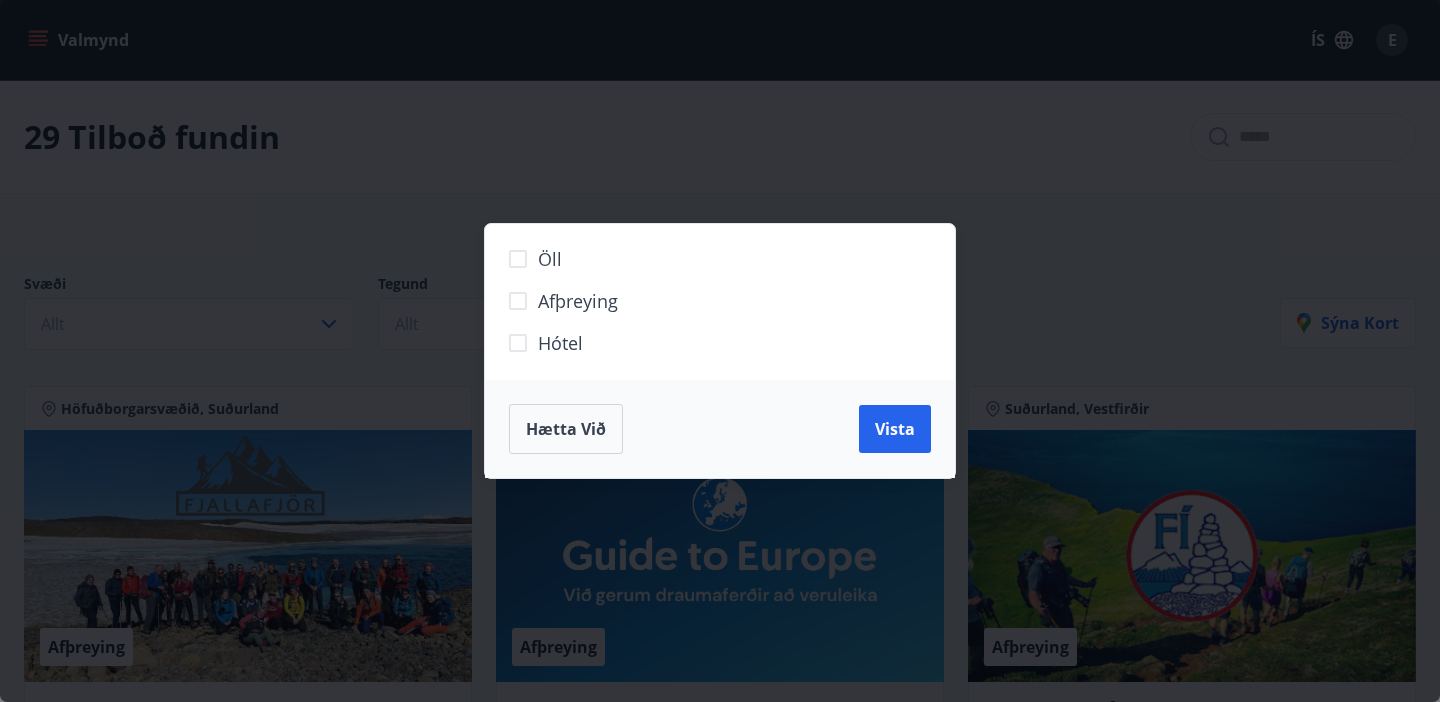 click on "Öll Afþreying Hótel Hætta við Vista" at bounding box center [720, 351] 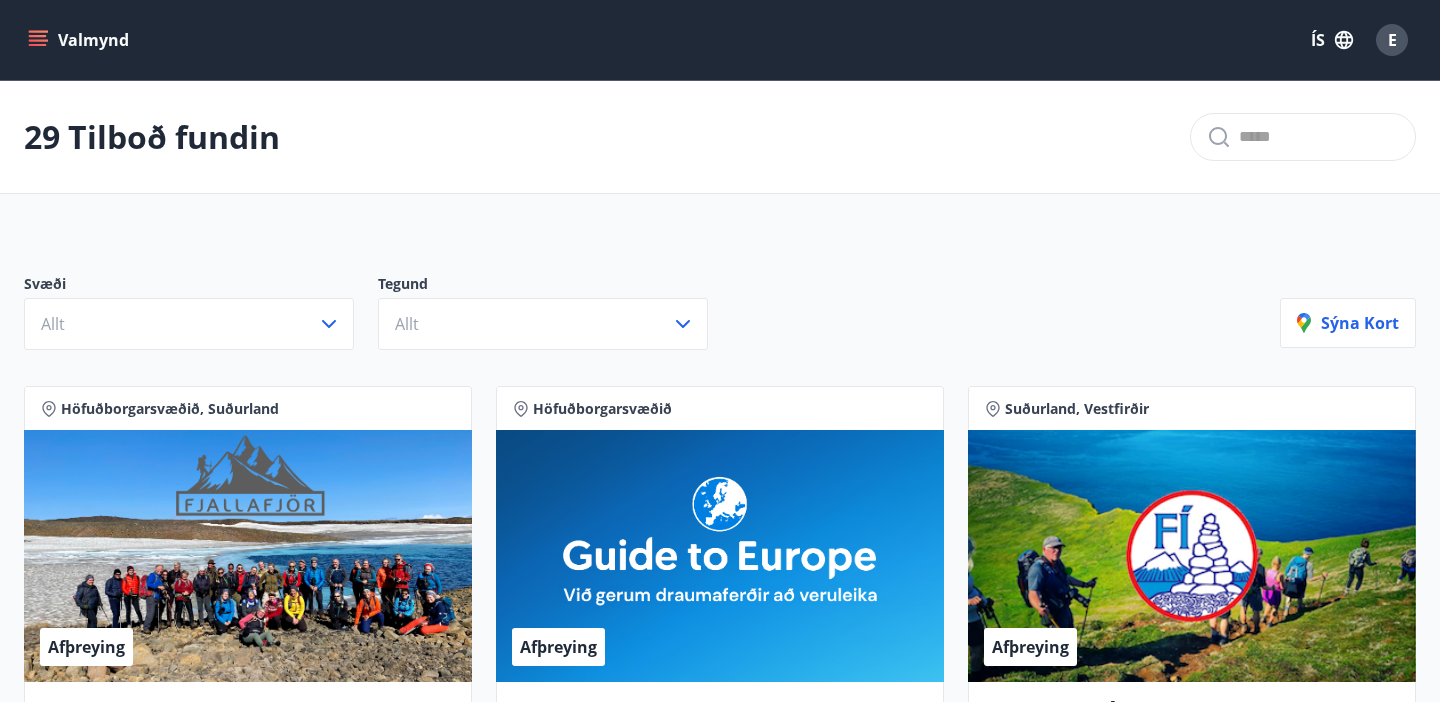click on "Valmynd" at bounding box center [80, 40] 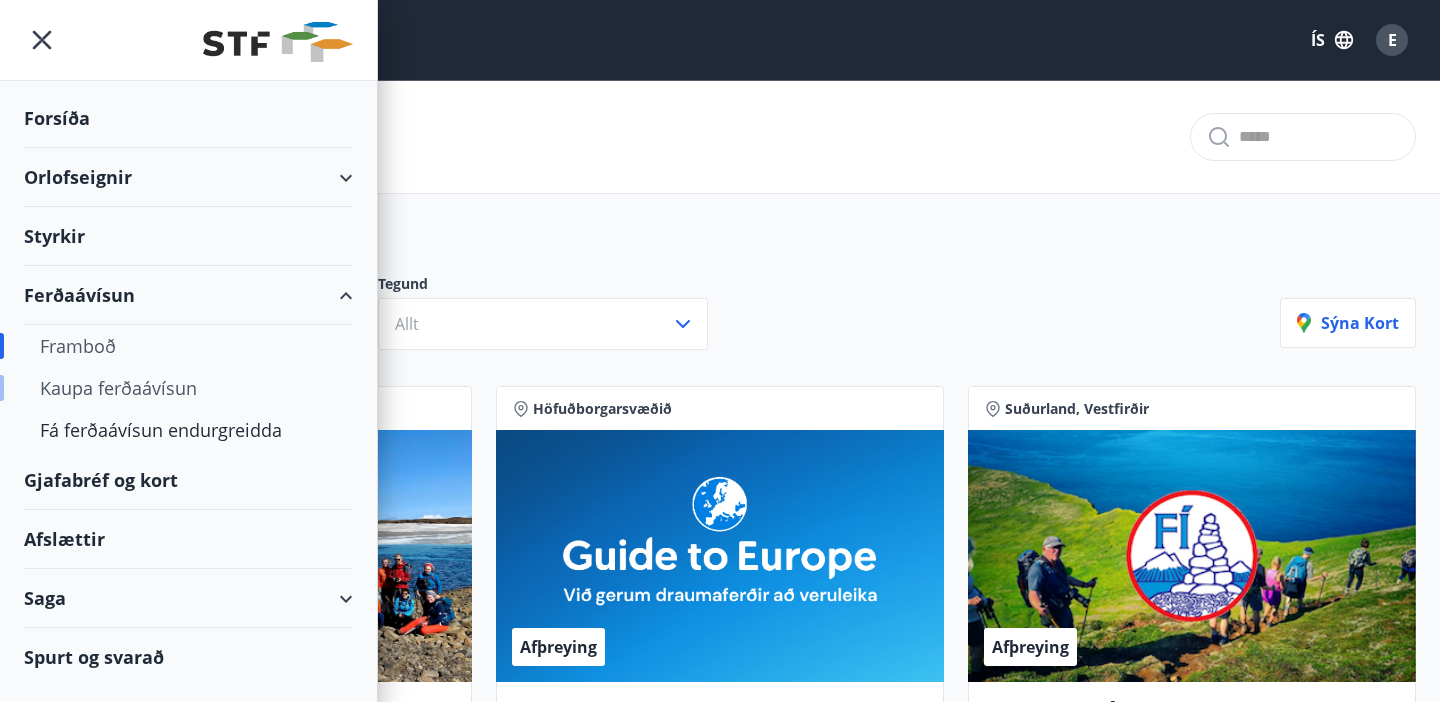click on "Kaupa ferðaávísun" at bounding box center [188, 388] 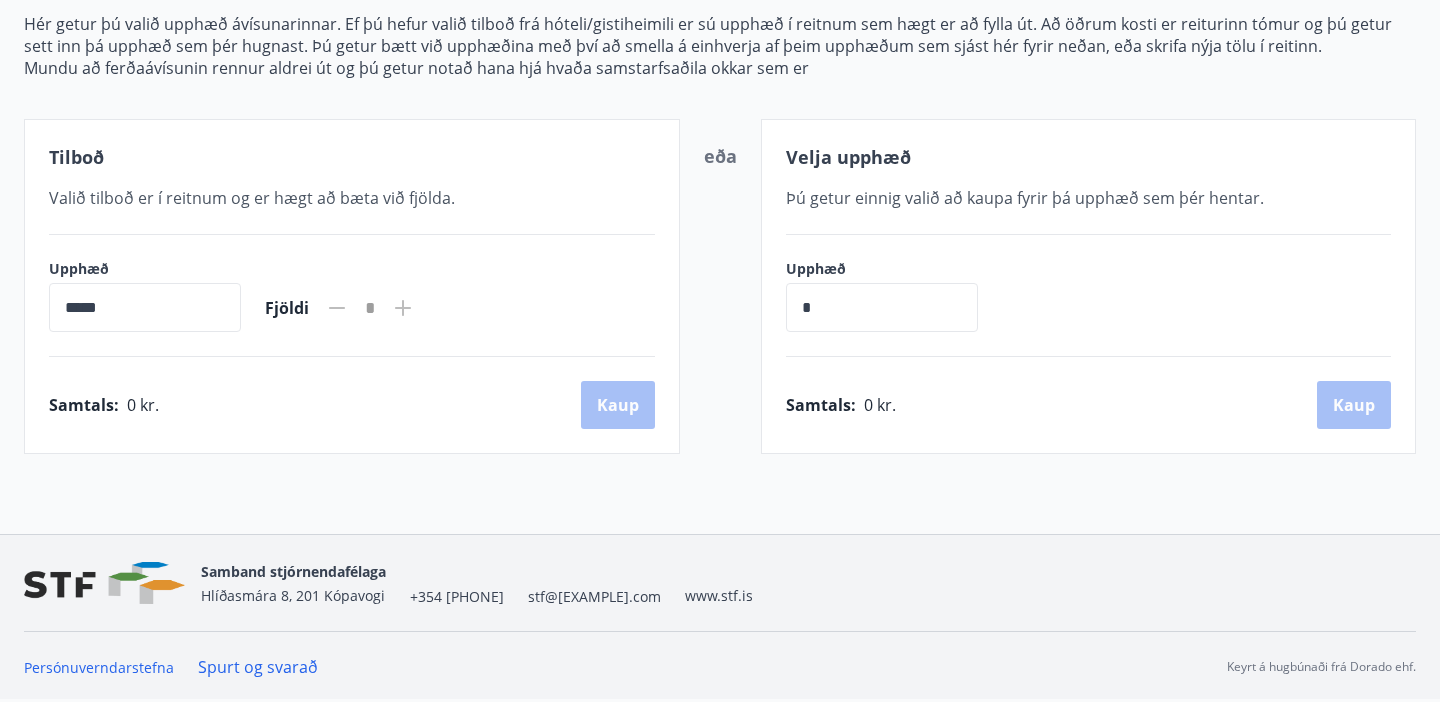 scroll, scrollTop: 265, scrollLeft: 0, axis: vertical 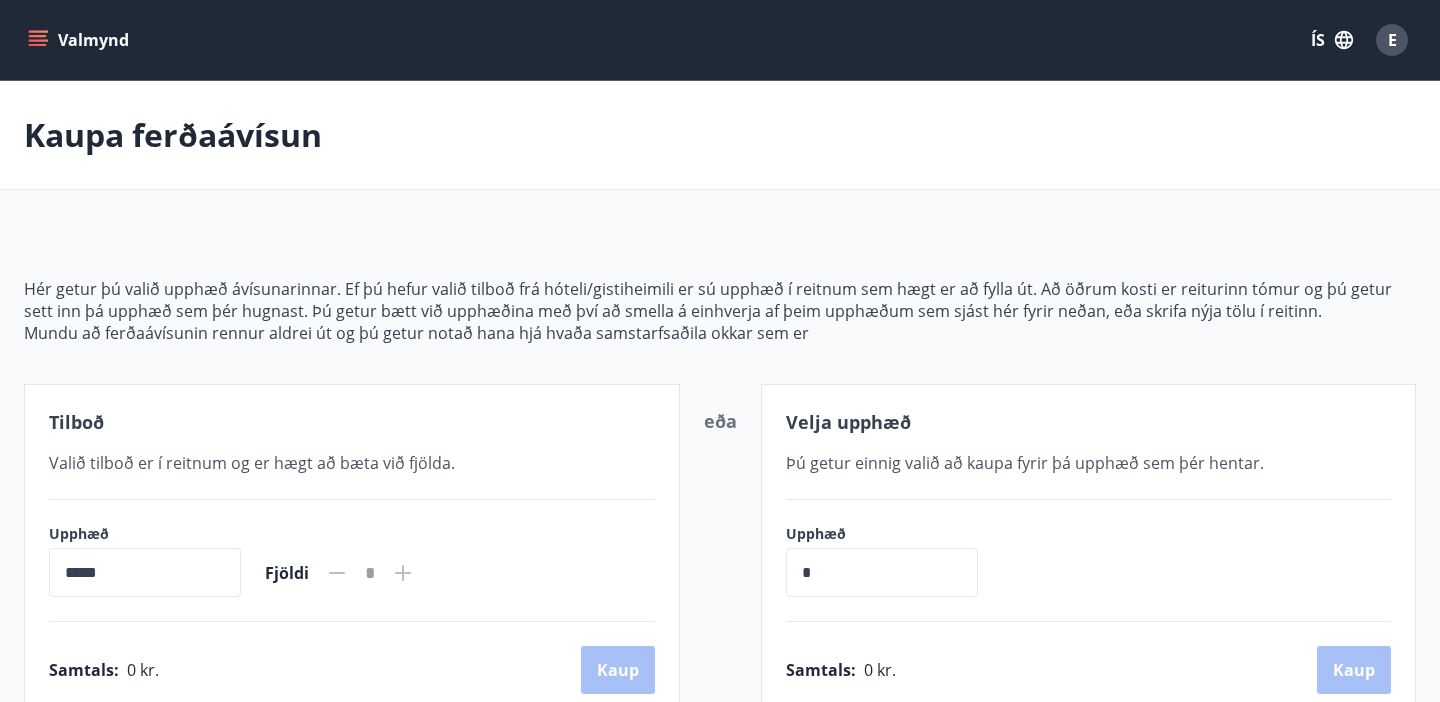 click on "Valmynd" at bounding box center (80, 40) 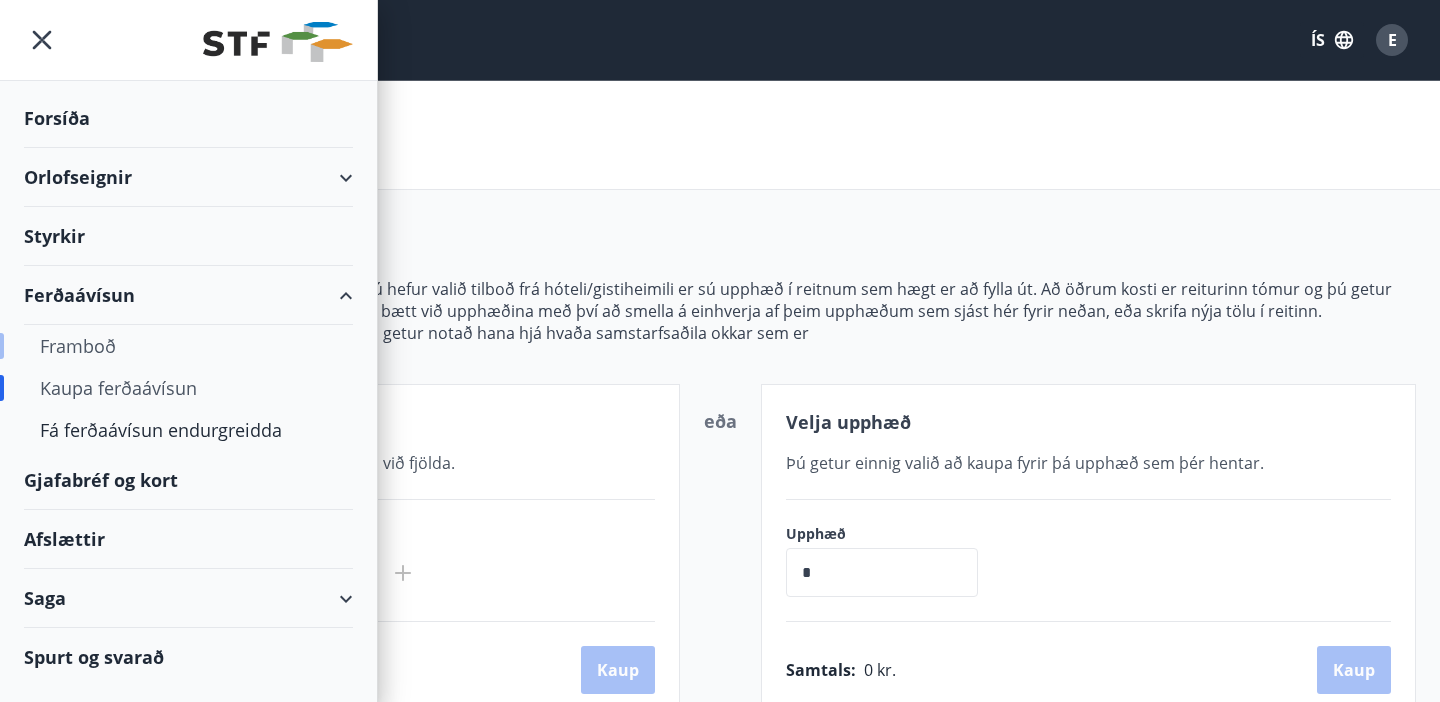 click on "Framboð" at bounding box center [188, 346] 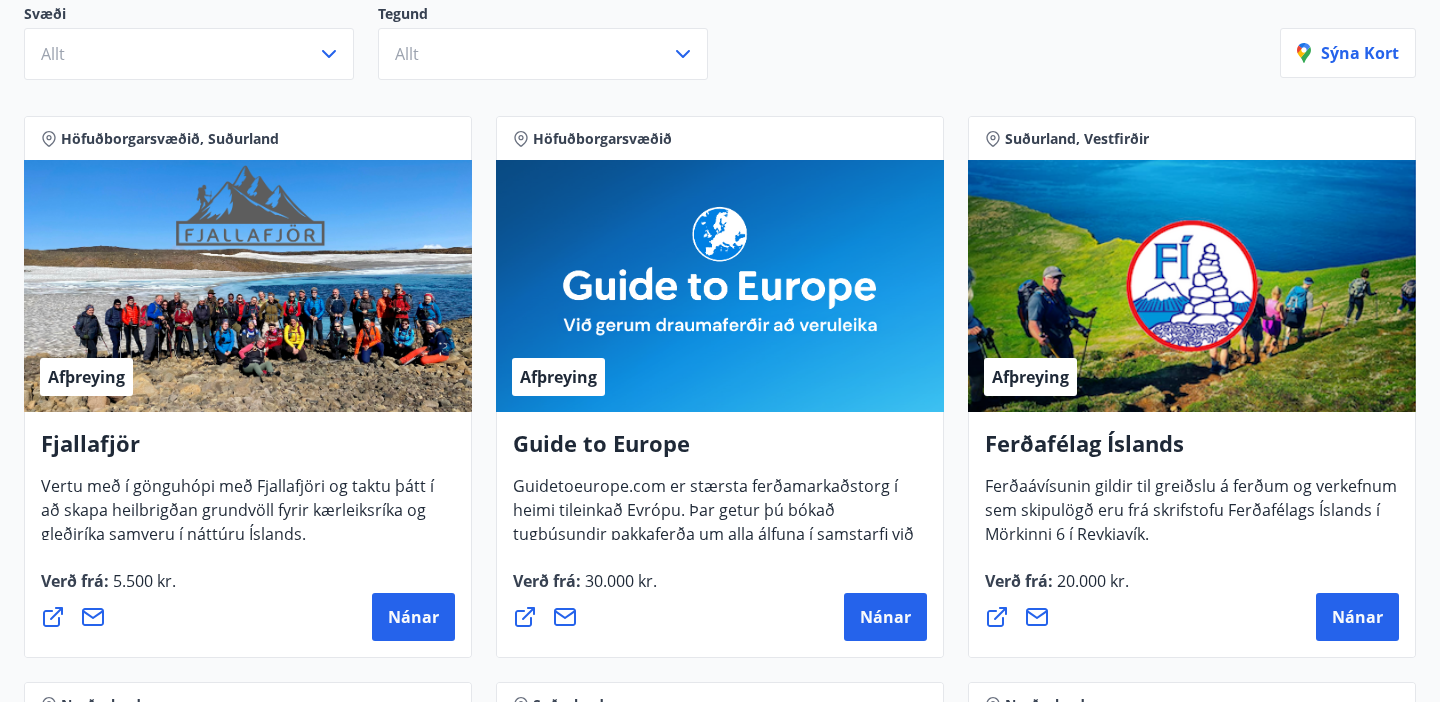 scroll, scrollTop: 249, scrollLeft: 0, axis: vertical 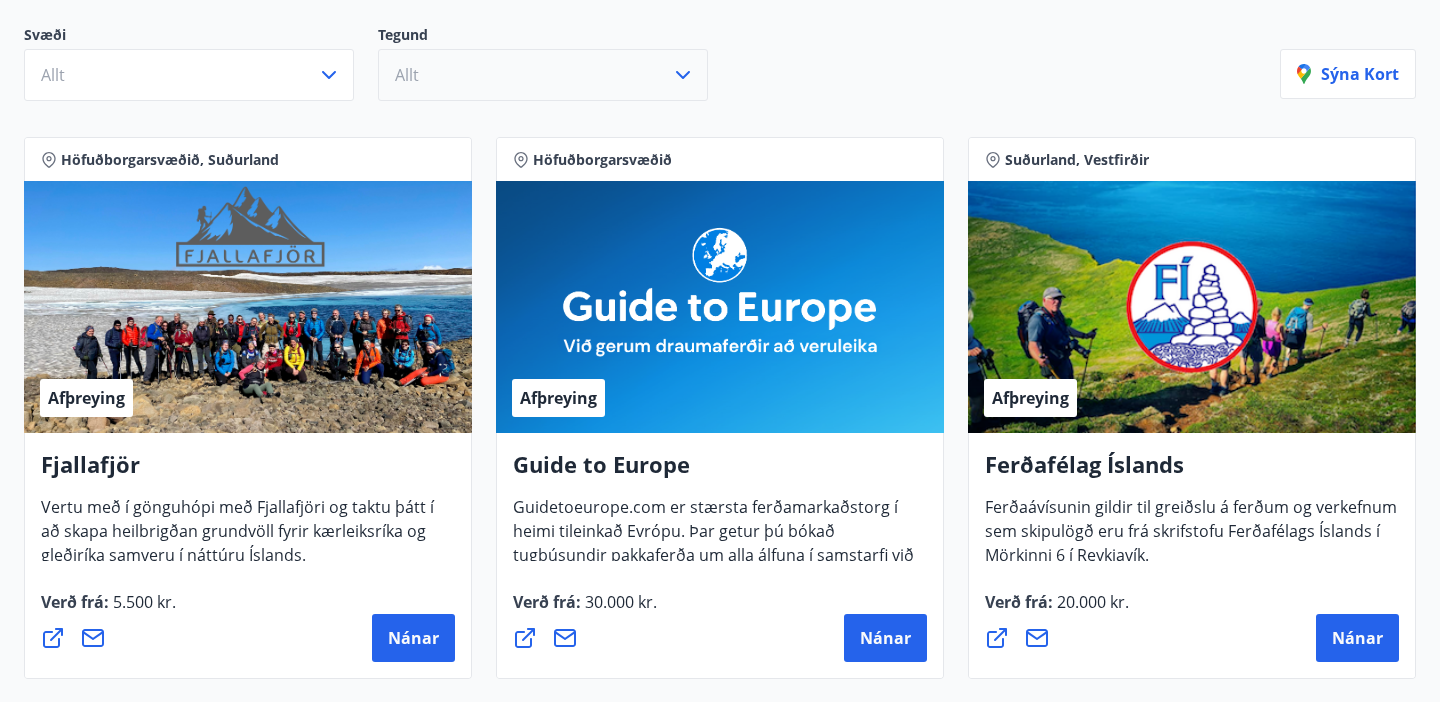 click on "Allt" at bounding box center (543, 75) 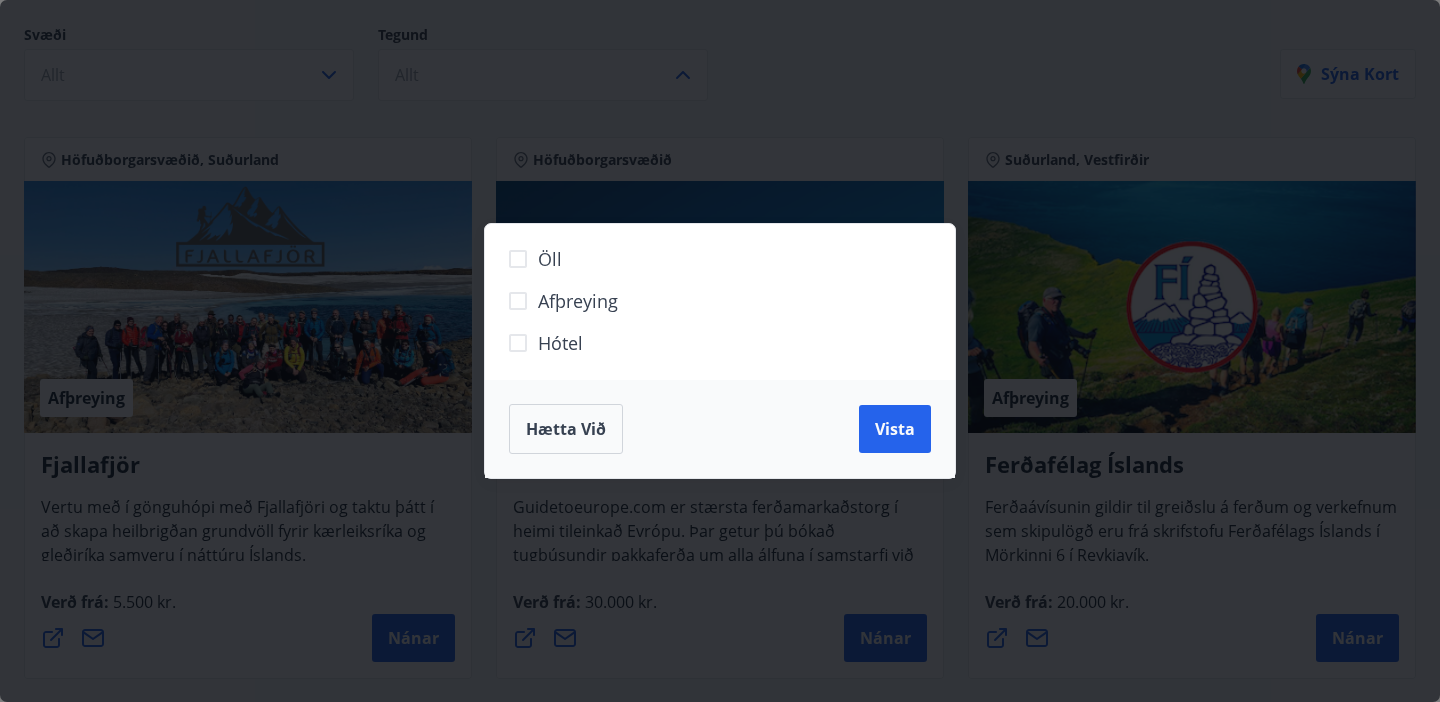 click on "Öll Afþreying Hótel Hætta við Vista" at bounding box center [720, 351] 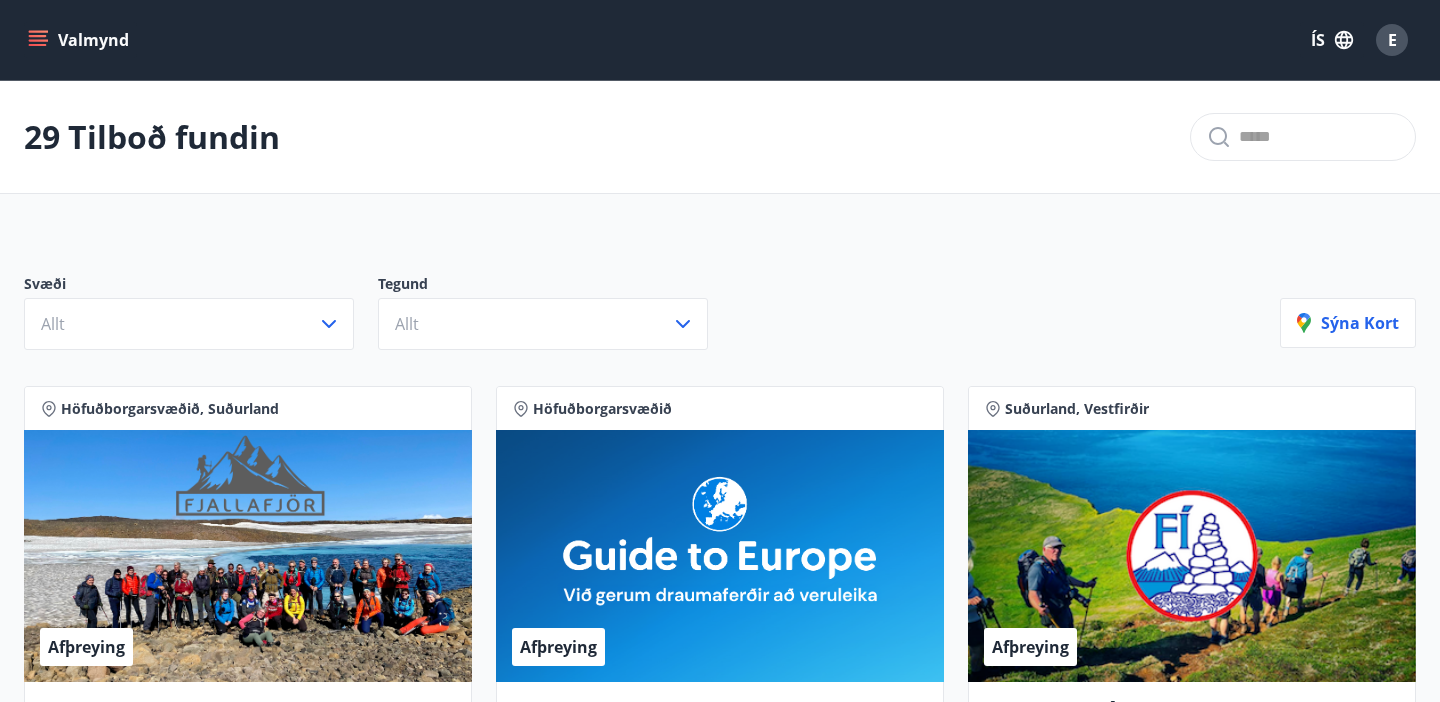 scroll, scrollTop: 0, scrollLeft: 0, axis: both 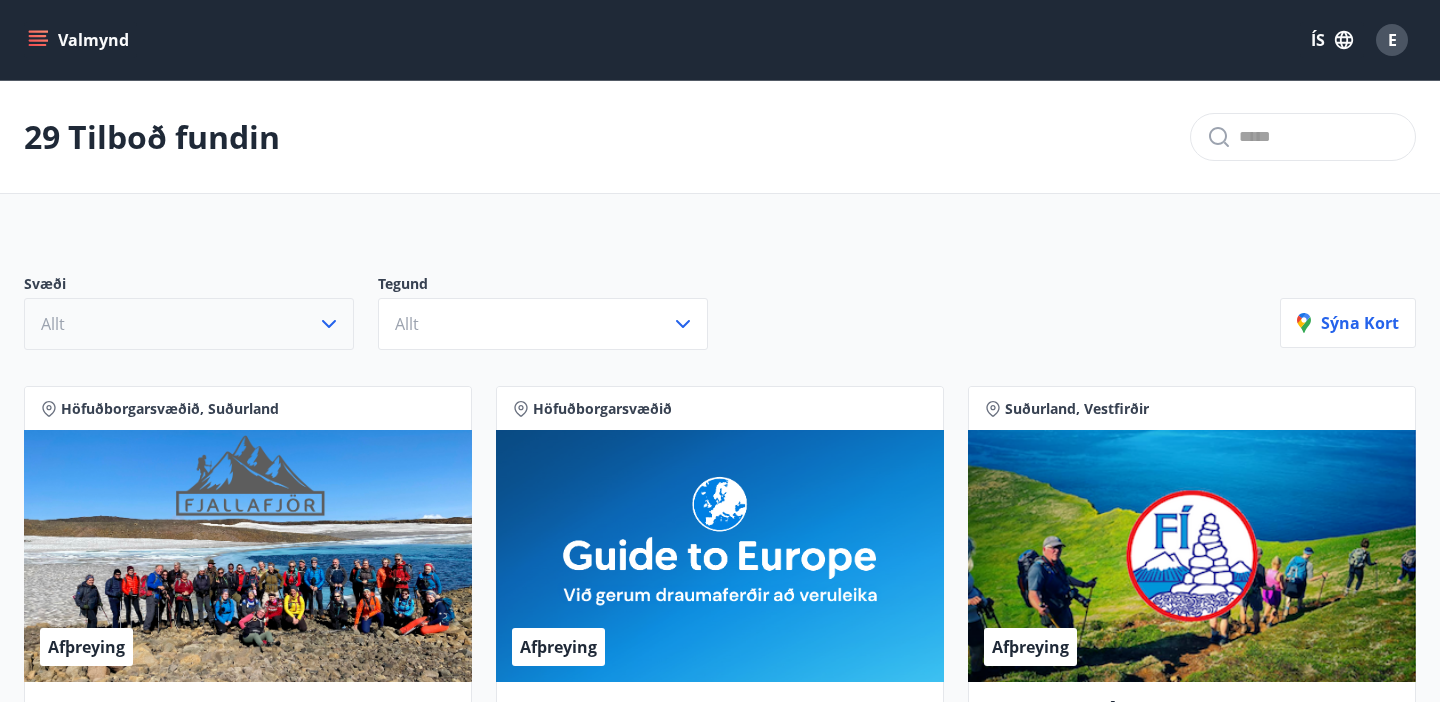 click on "Allt" at bounding box center (189, 324) 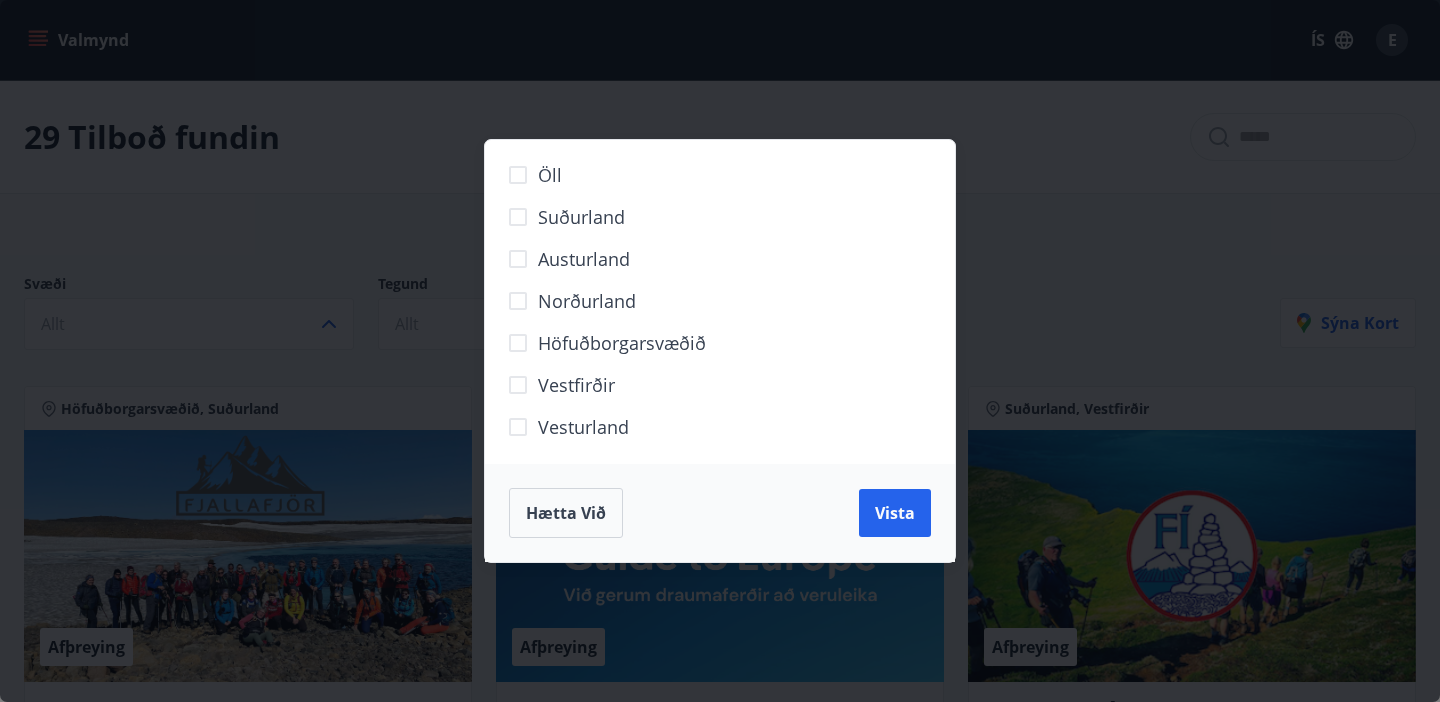 click on "Öll Suðurland Austurland Norðurland Höfuðborgarsvæðið Vestfirðir Vesturland Hætta við Vista" at bounding box center [720, 351] 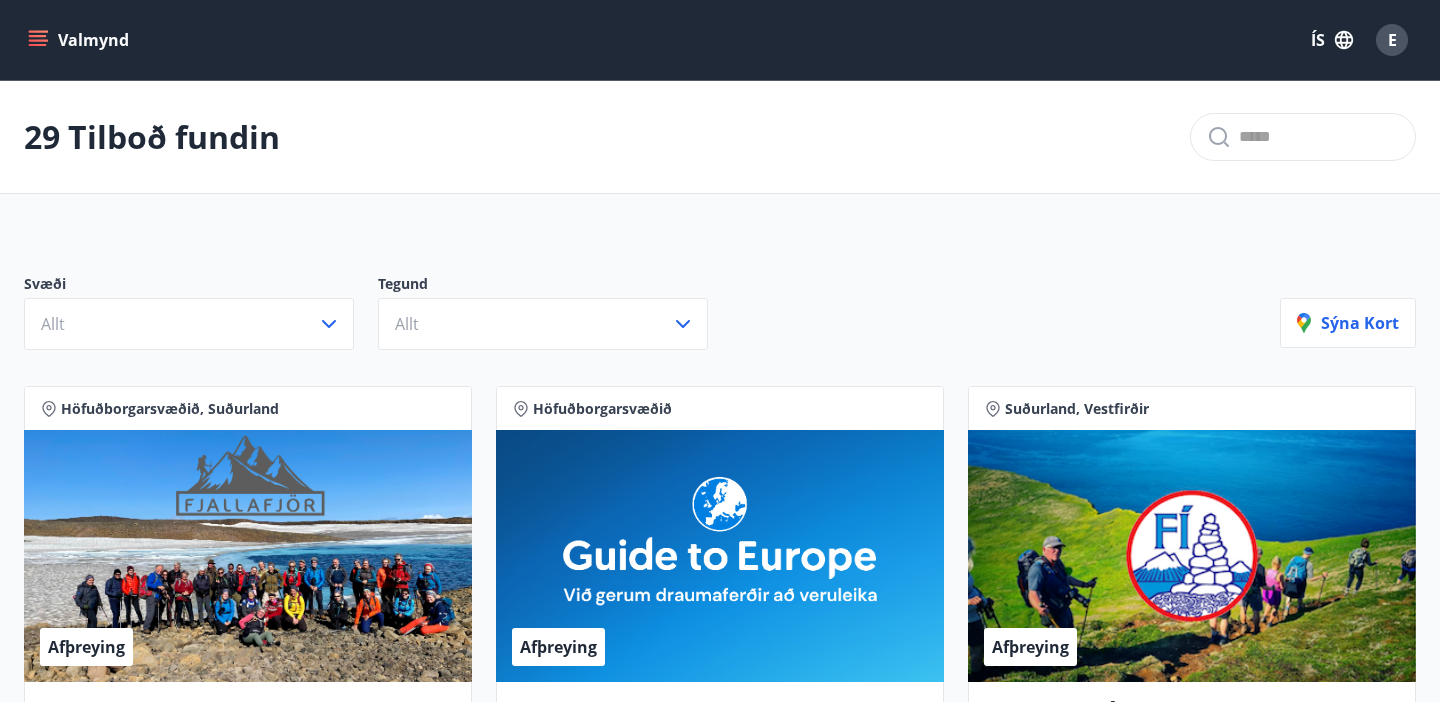 click on "Valmynd ÍS E" at bounding box center (720, 40) 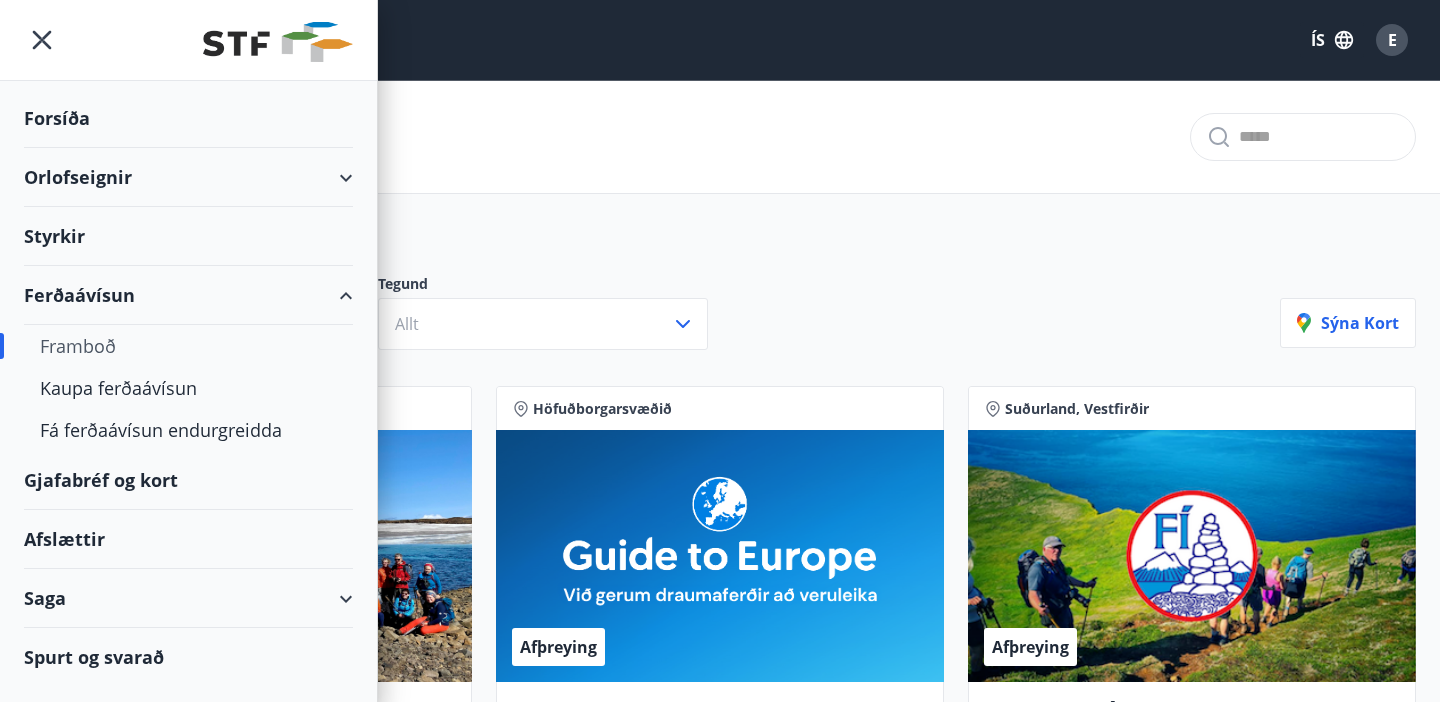 click on "29 Tilboð fundin" at bounding box center [720, 137] 